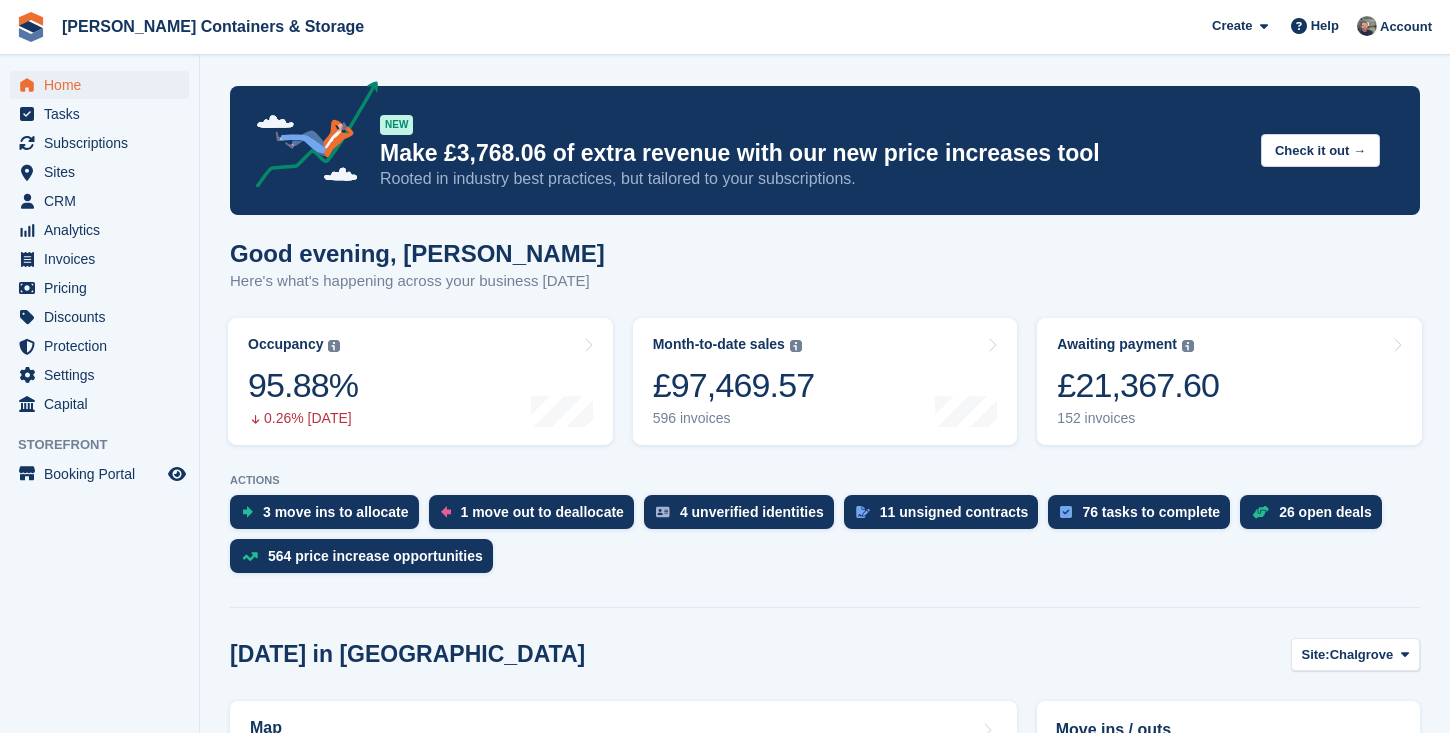 scroll, scrollTop: 0, scrollLeft: 0, axis: both 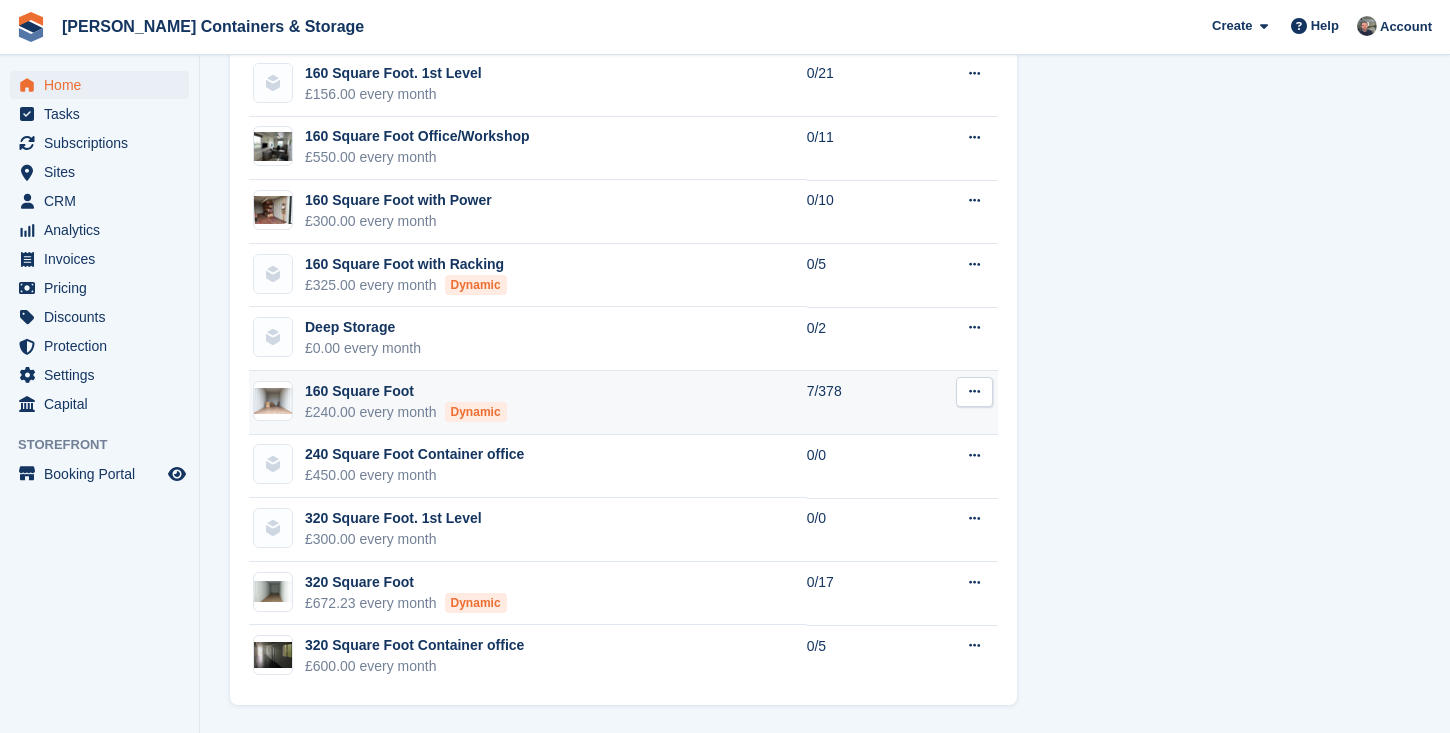 click on "160 Square Foot
£240.00 every month
Dynamic" at bounding box center (528, 403) 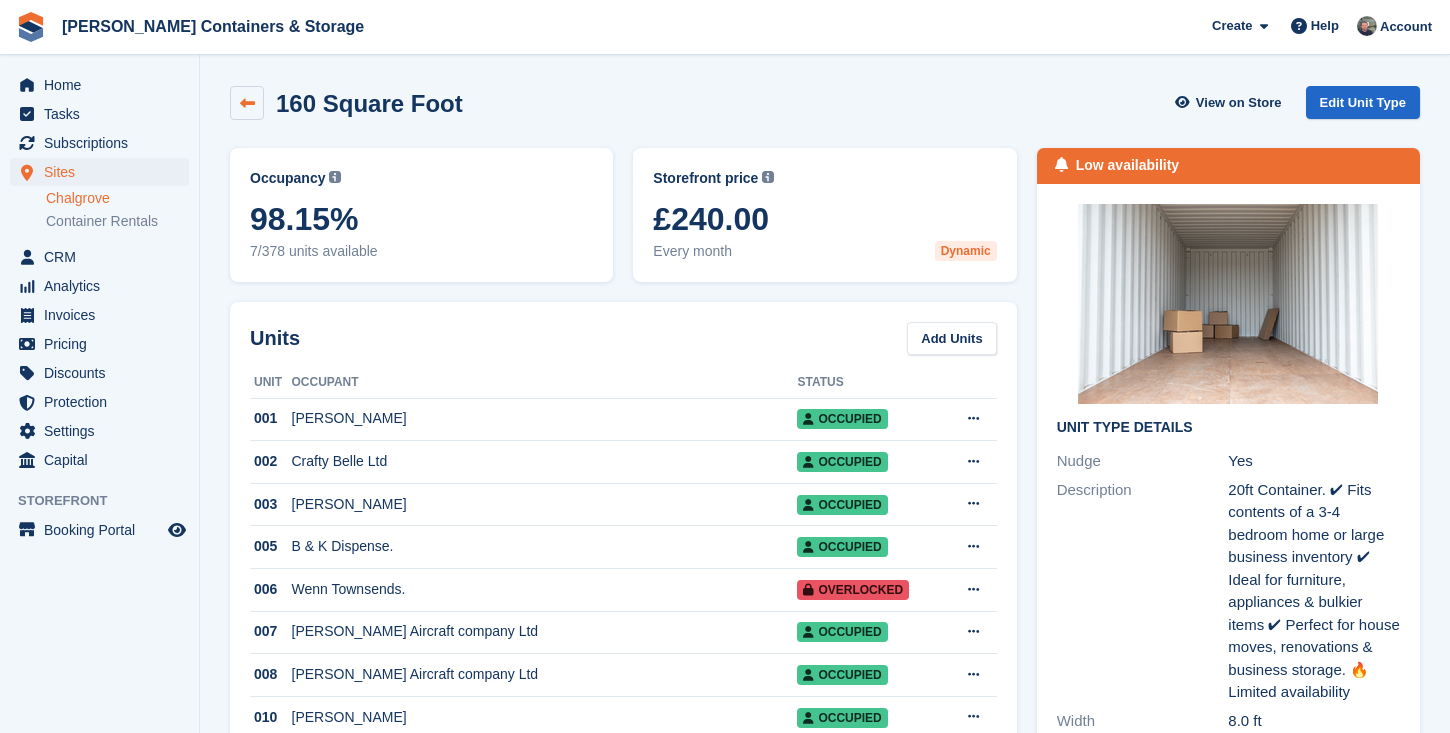 scroll, scrollTop: 0, scrollLeft: 0, axis: both 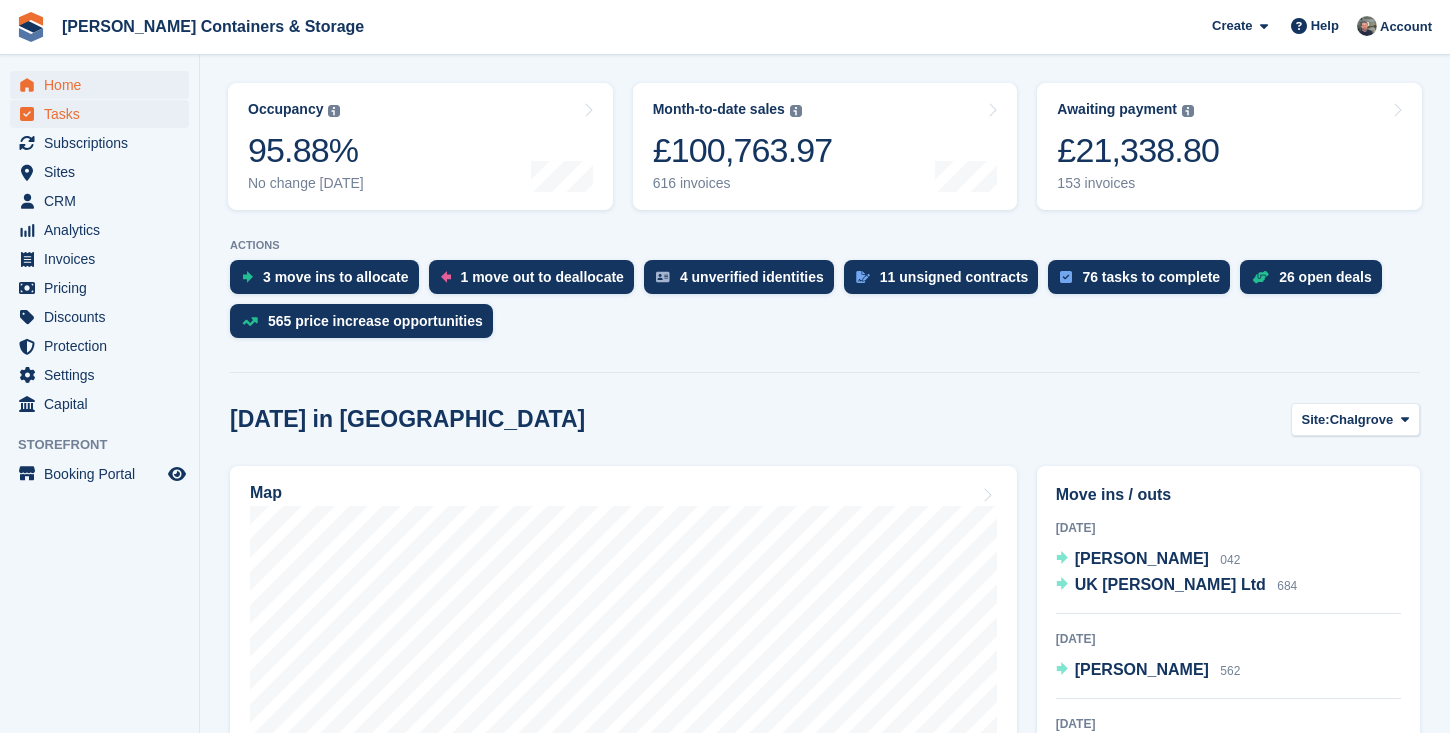 click on "Tasks" at bounding box center [104, 114] 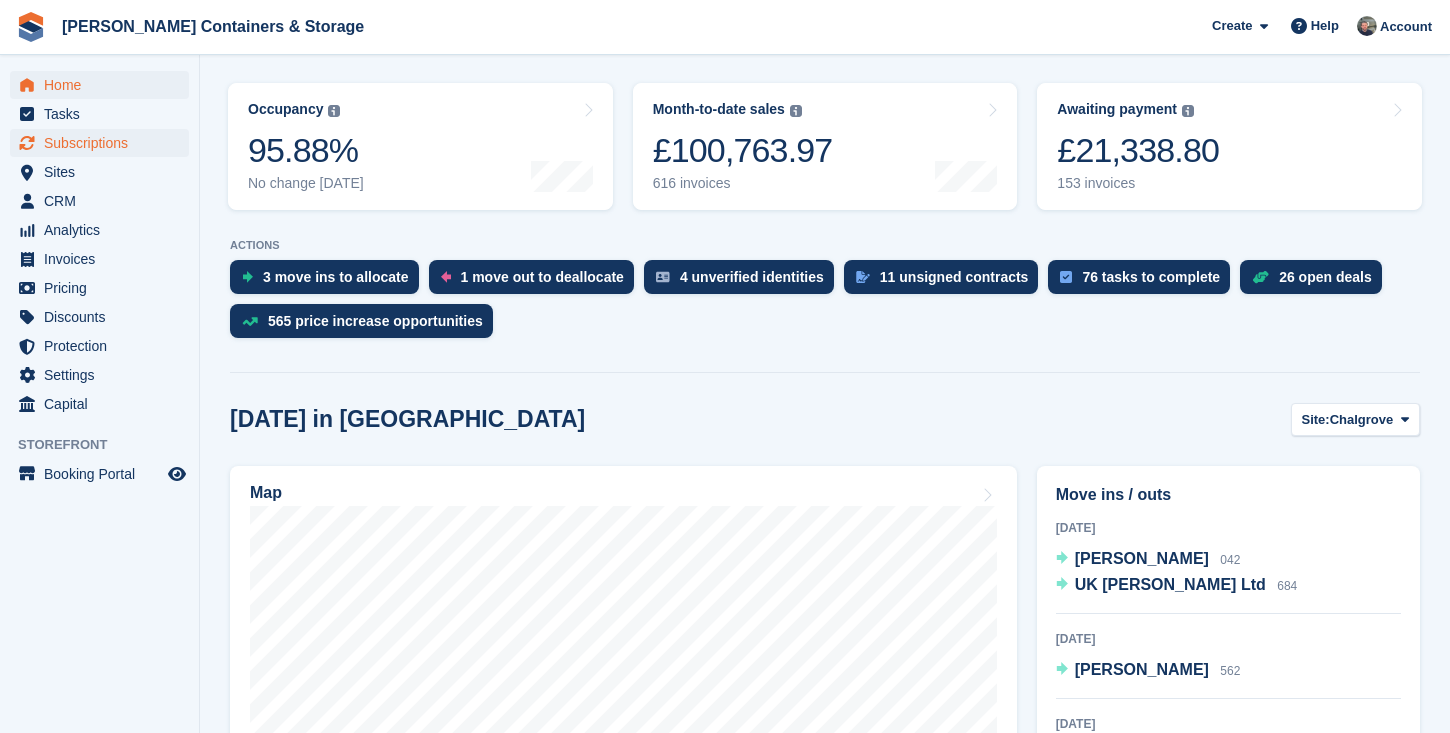 click on "Subscriptions" at bounding box center (104, 143) 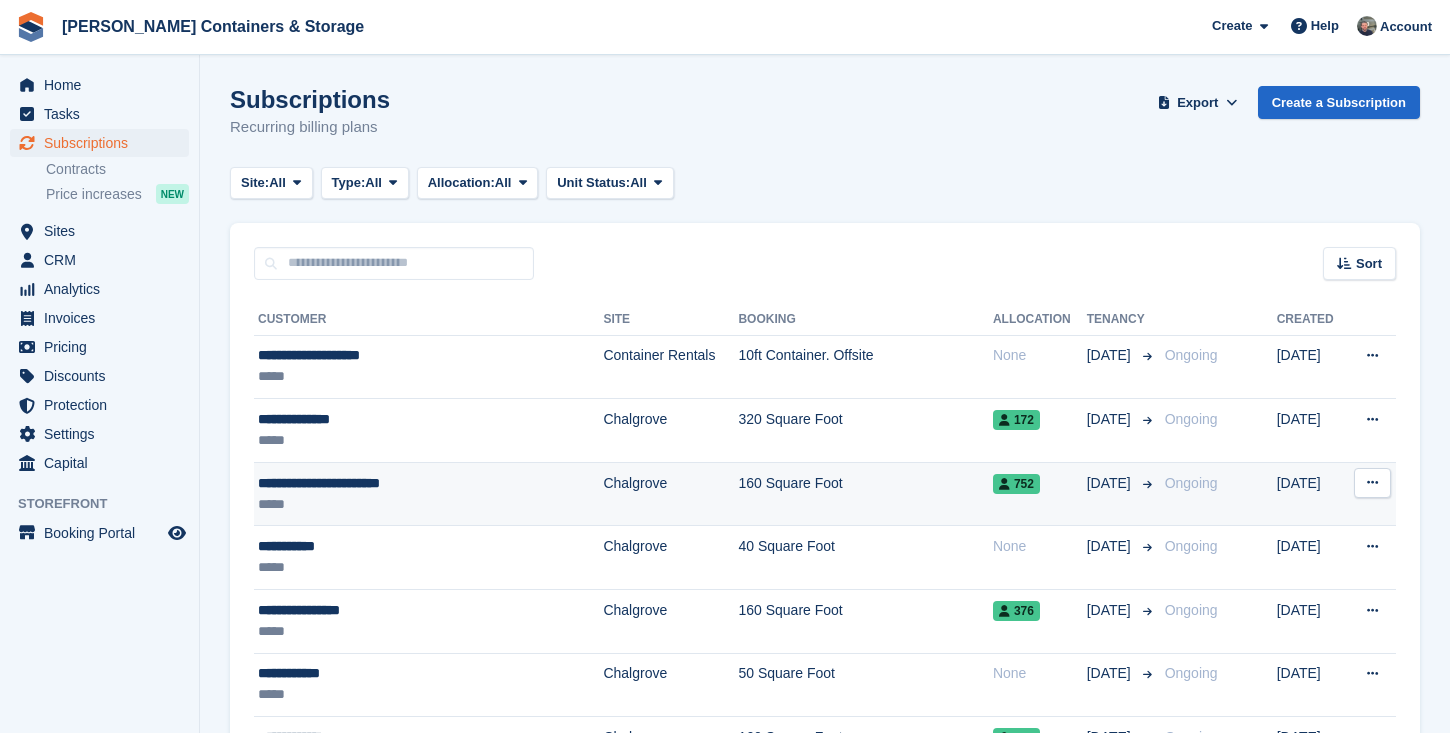 scroll, scrollTop: 0, scrollLeft: 0, axis: both 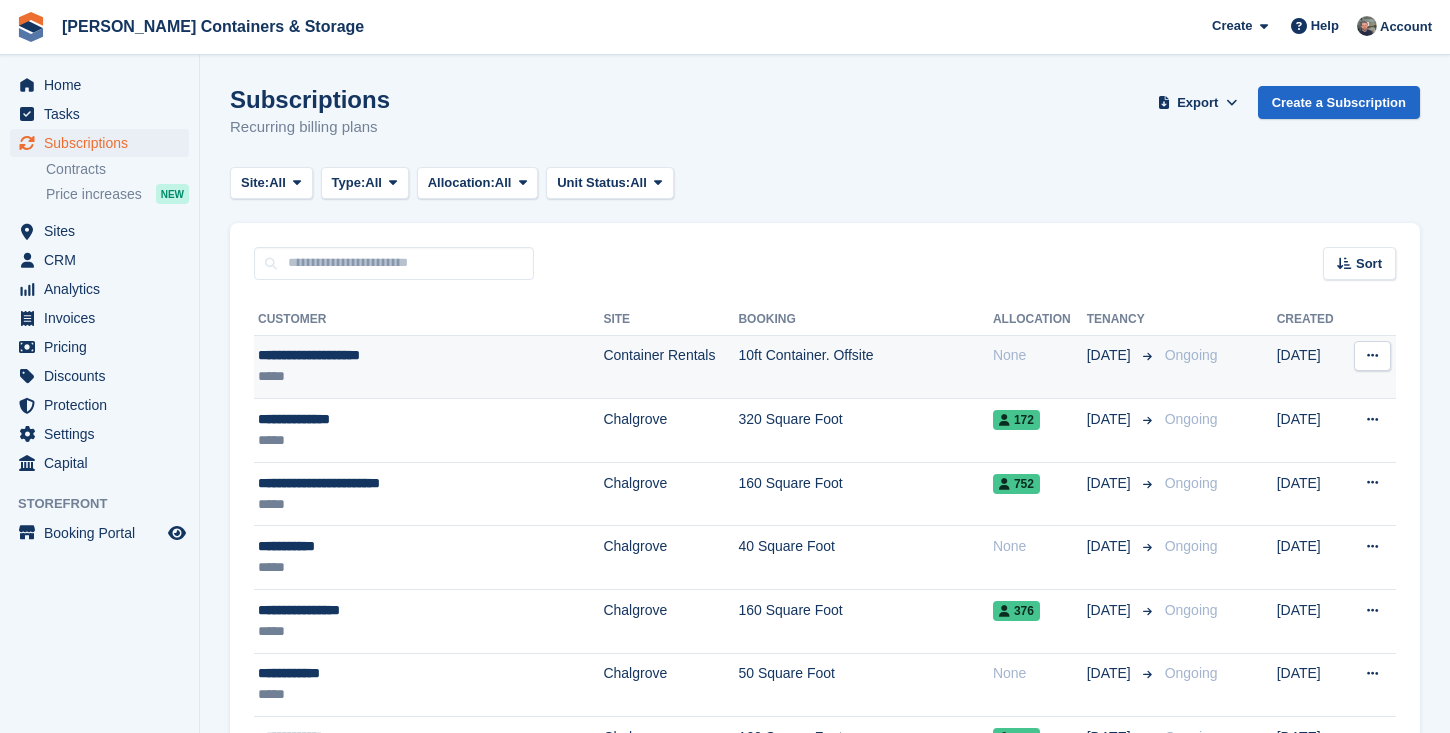 click on "**********" at bounding box center [401, 355] 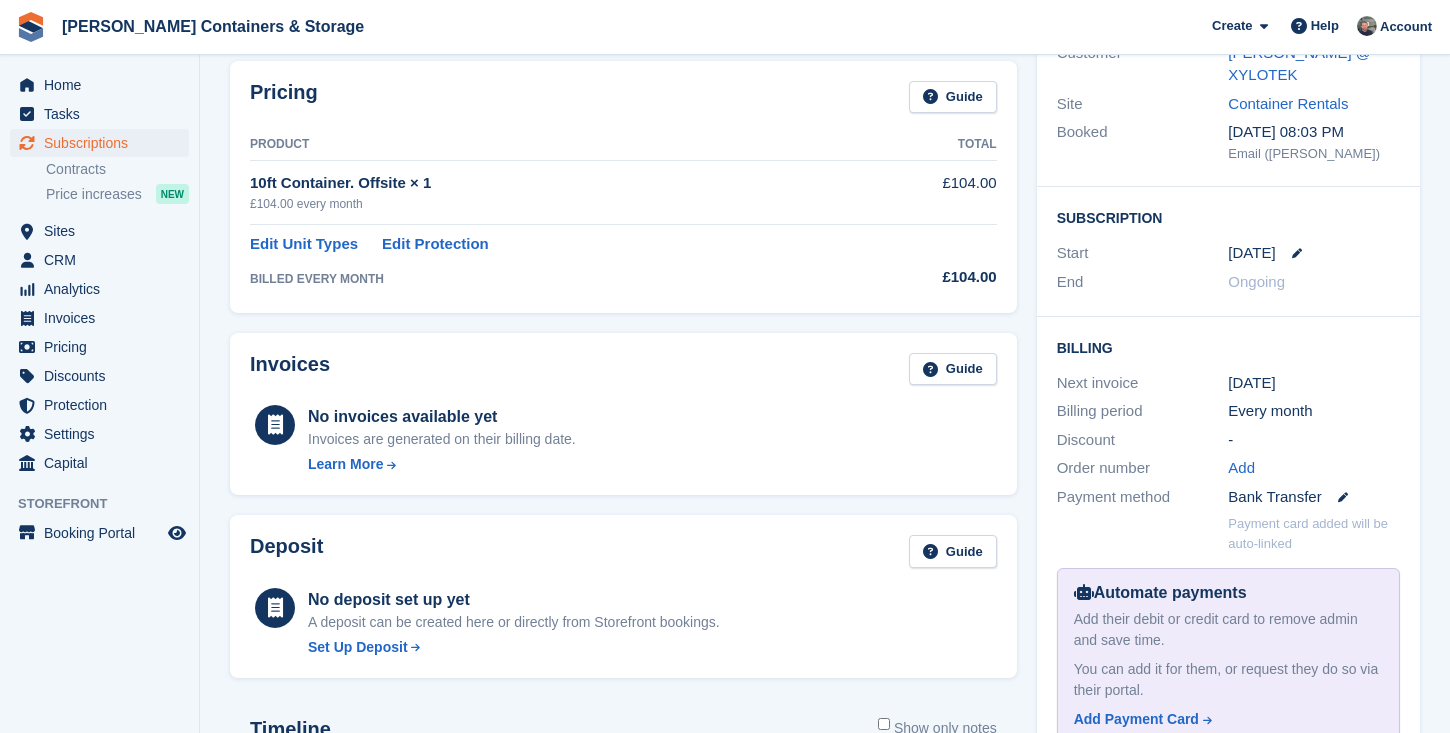scroll, scrollTop: 28, scrollLeft: 0, axis: vertical 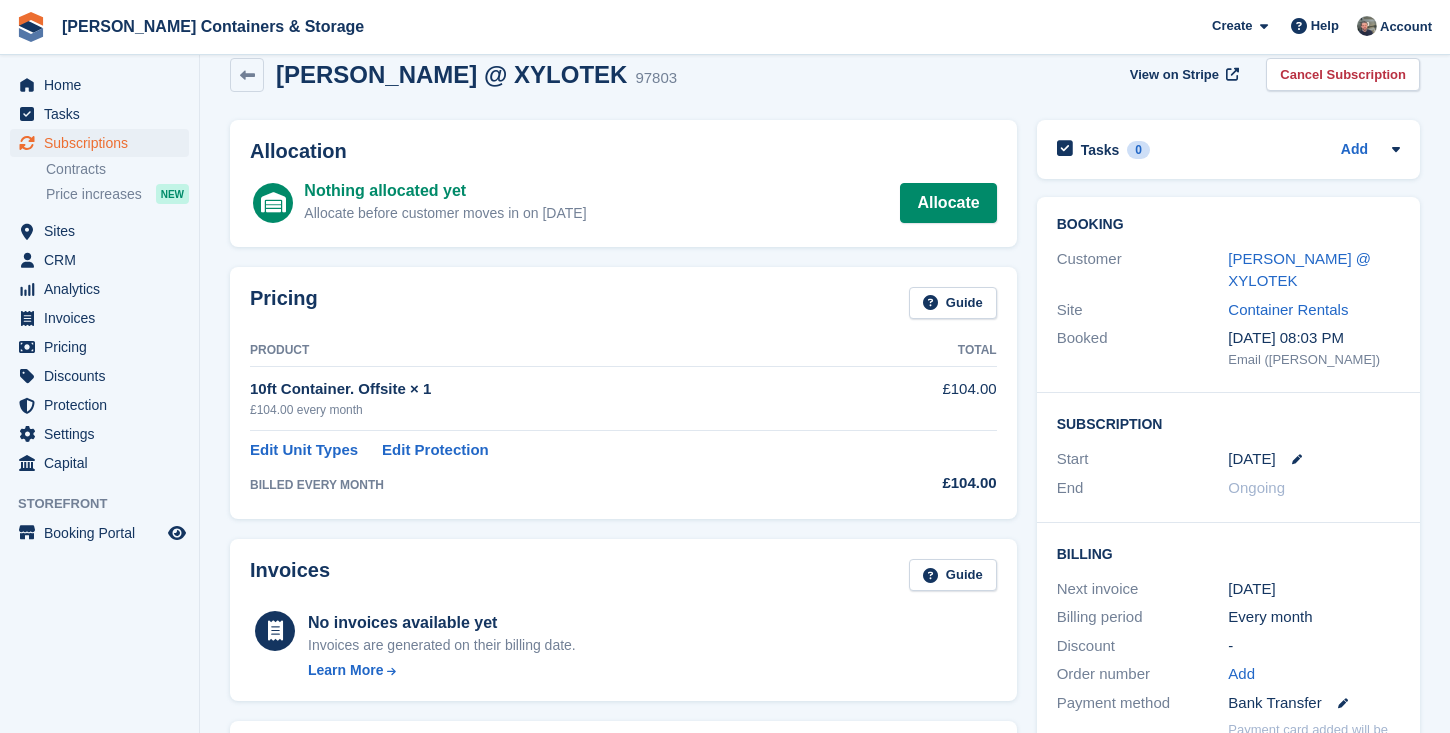 click on "Site
Container Rentals" at bounding box center (1228, 310) 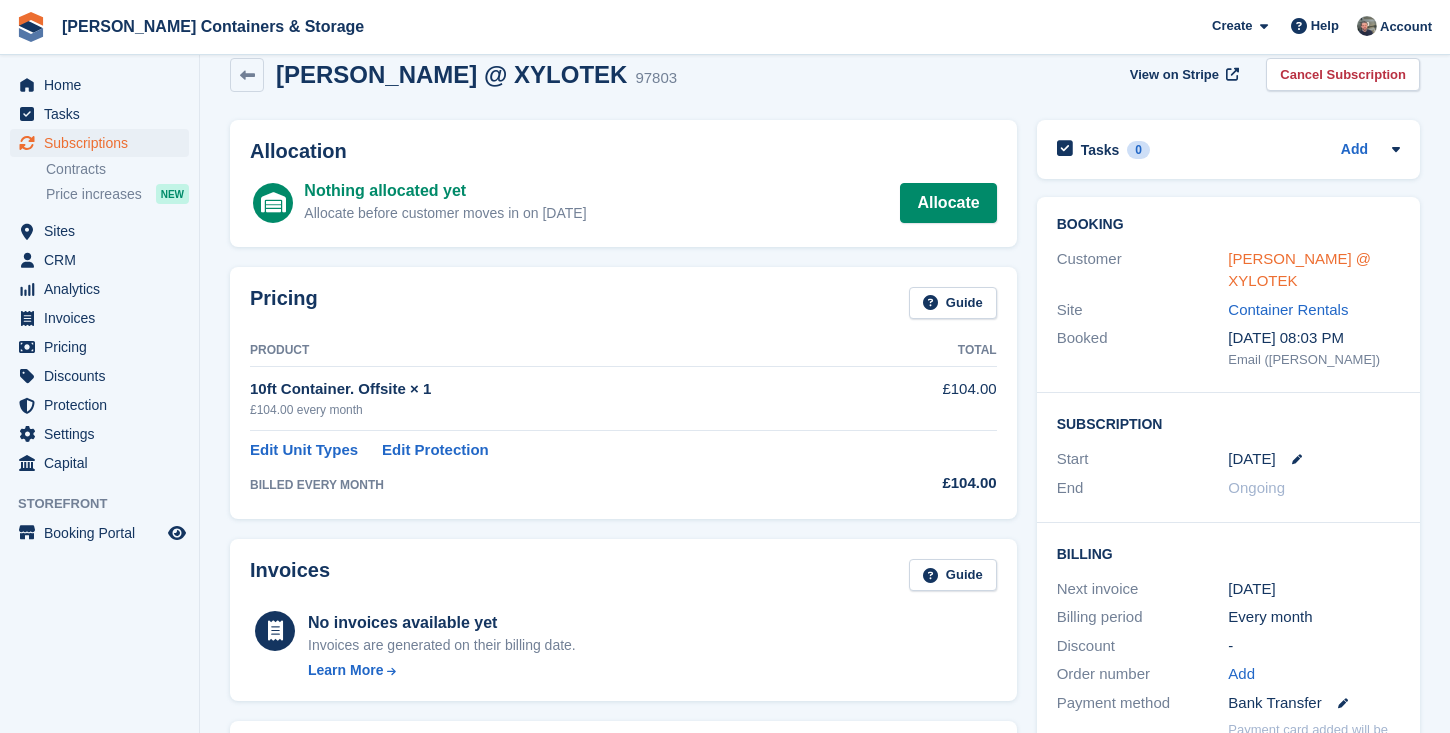 click on "Wilf Handy @ XYLOTEK" at bounding box center [1299, 270] 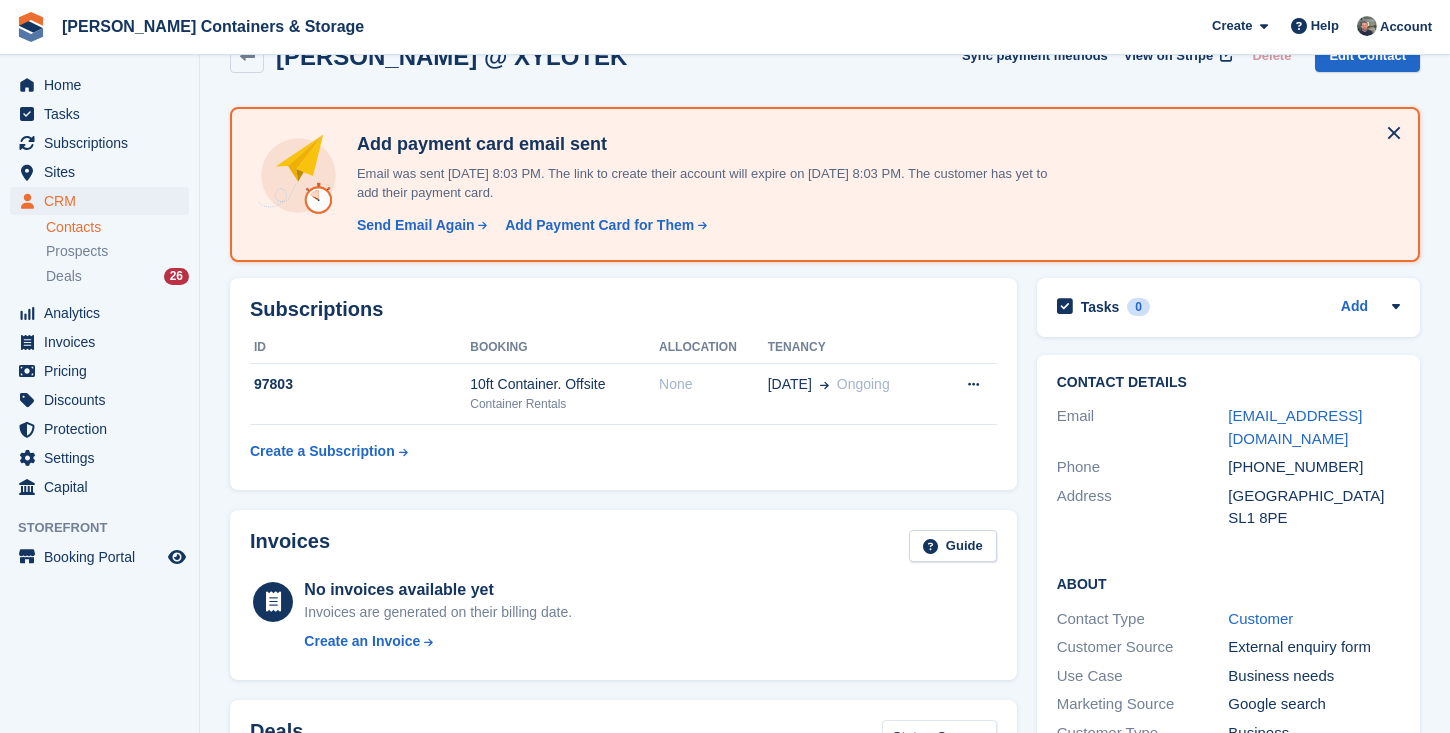 scroll, scrollTop: 410, scrollLeft: 0, axis: vertical 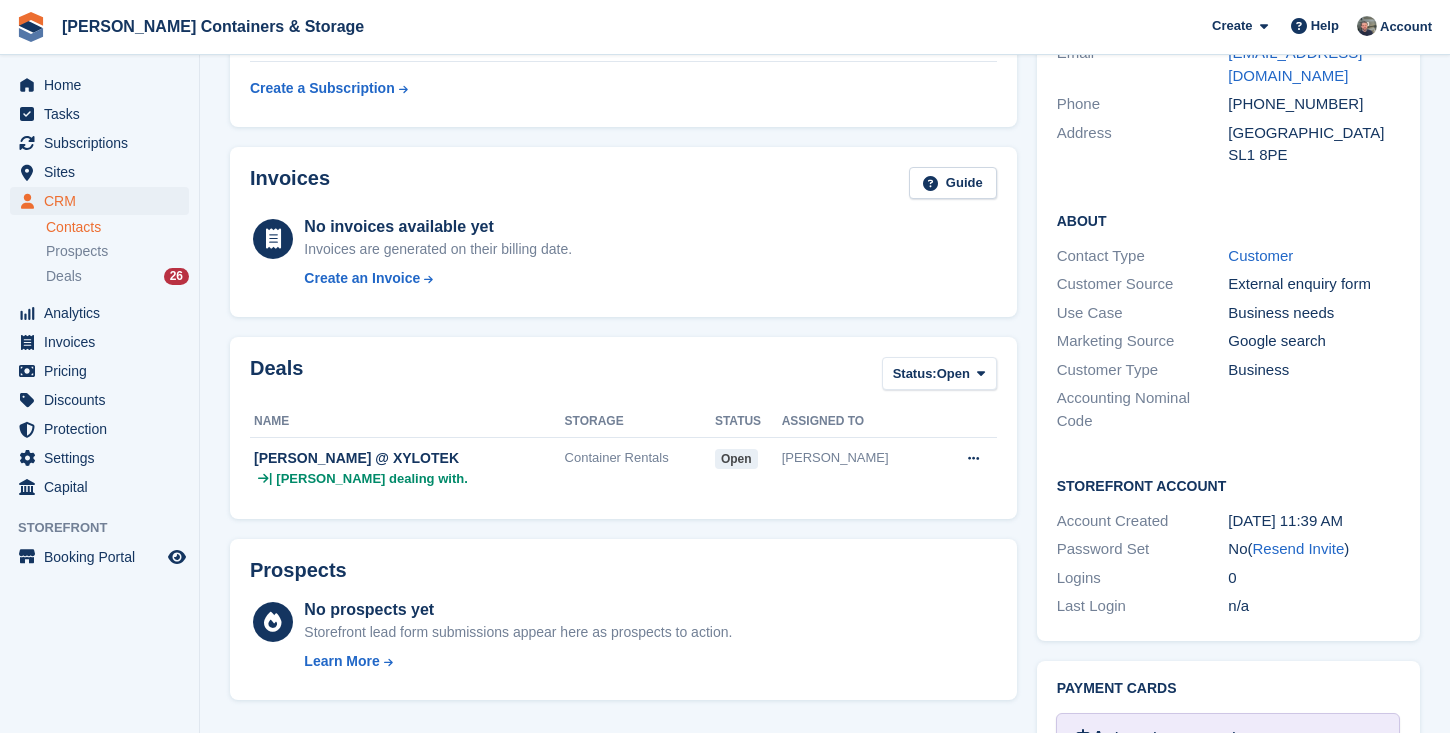 click on "No
( Resend Invite )" at bounding box center (1314, 549) 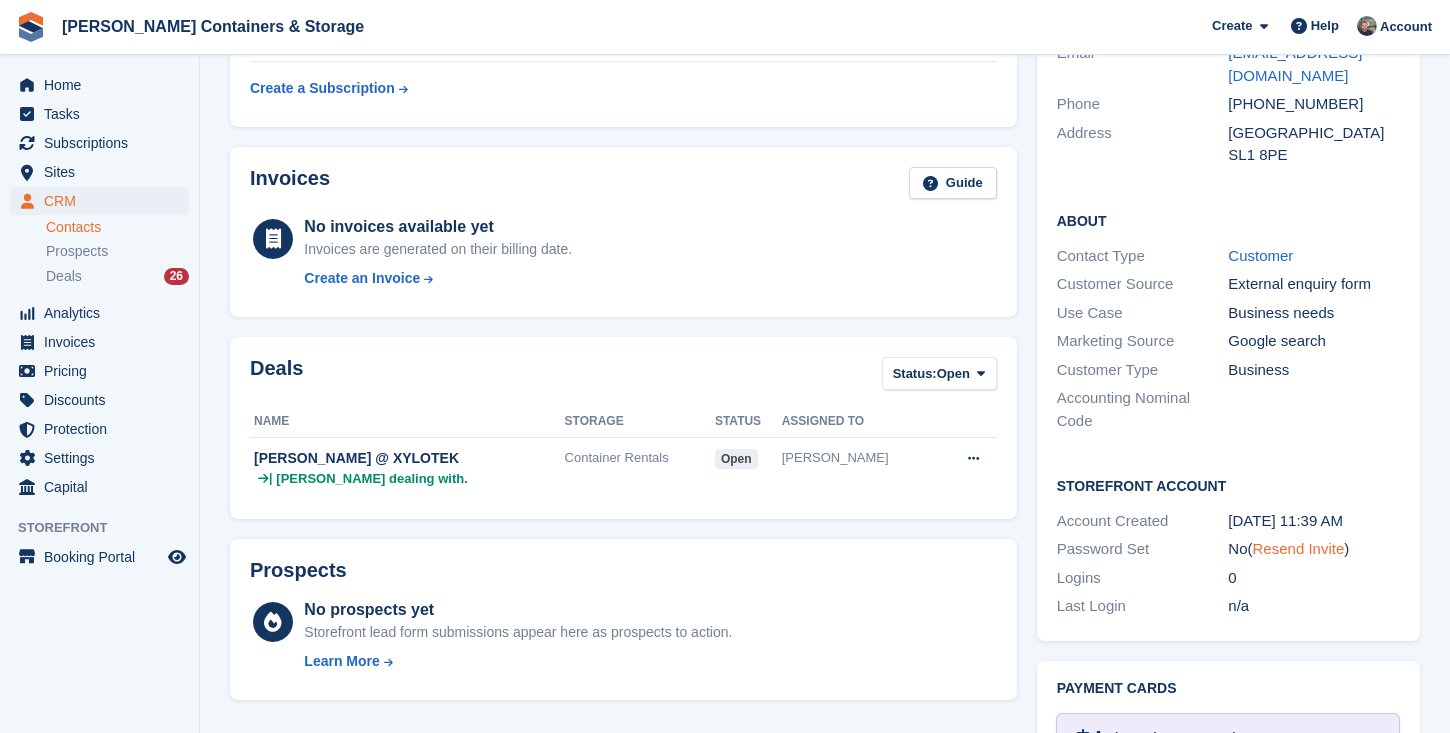 click on "Resend Invite" at bounding box center (1299, 548) 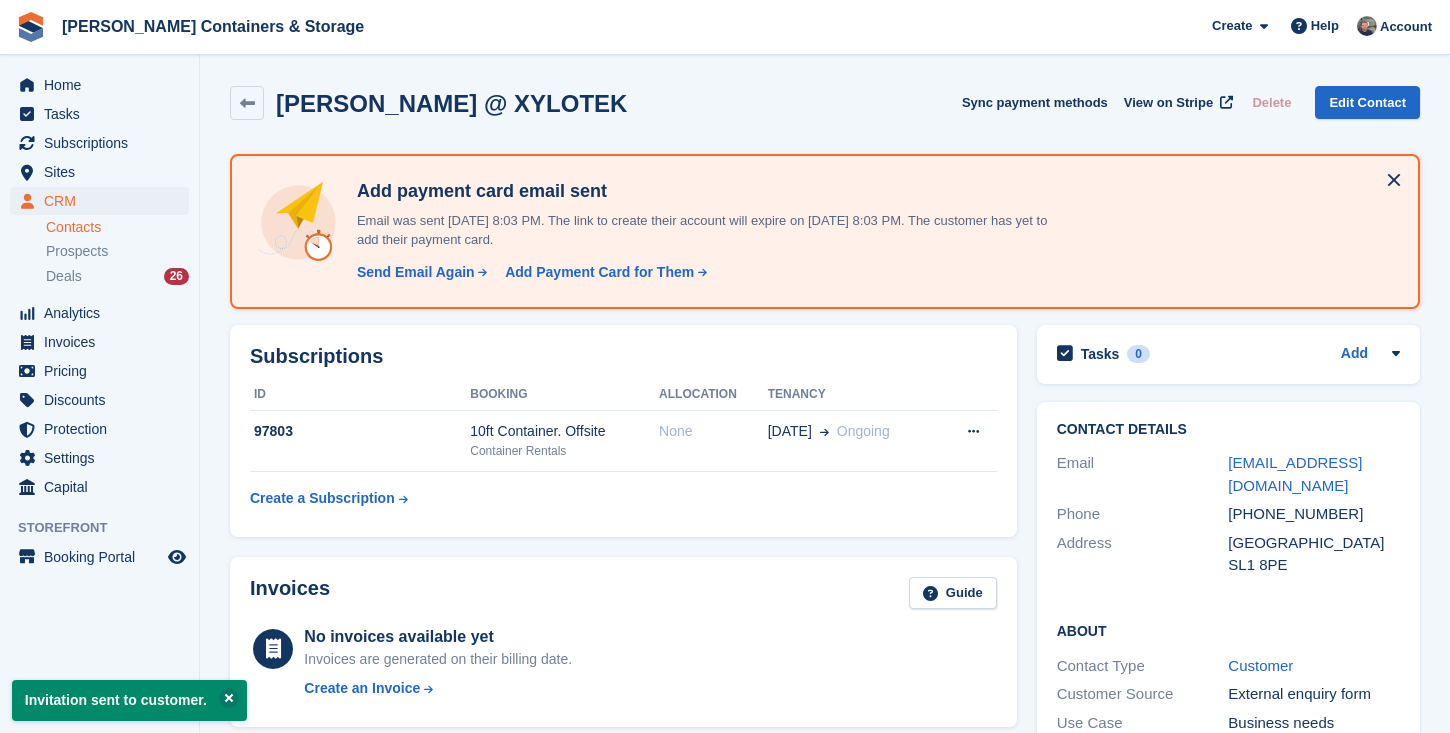 scroll, scrollTop: 0, scrollLeft: 0, axis: both 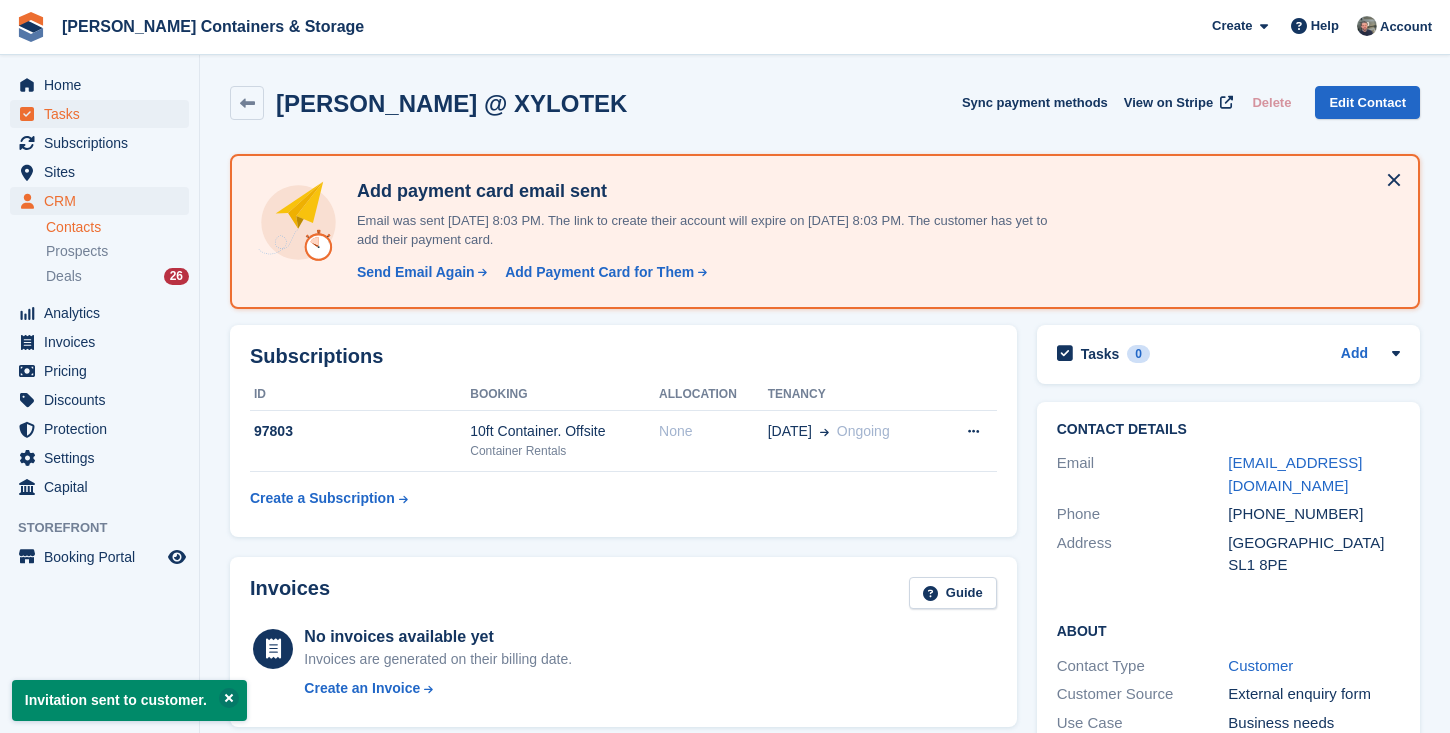 click on "Tasks" at bounding box center [104, 114] 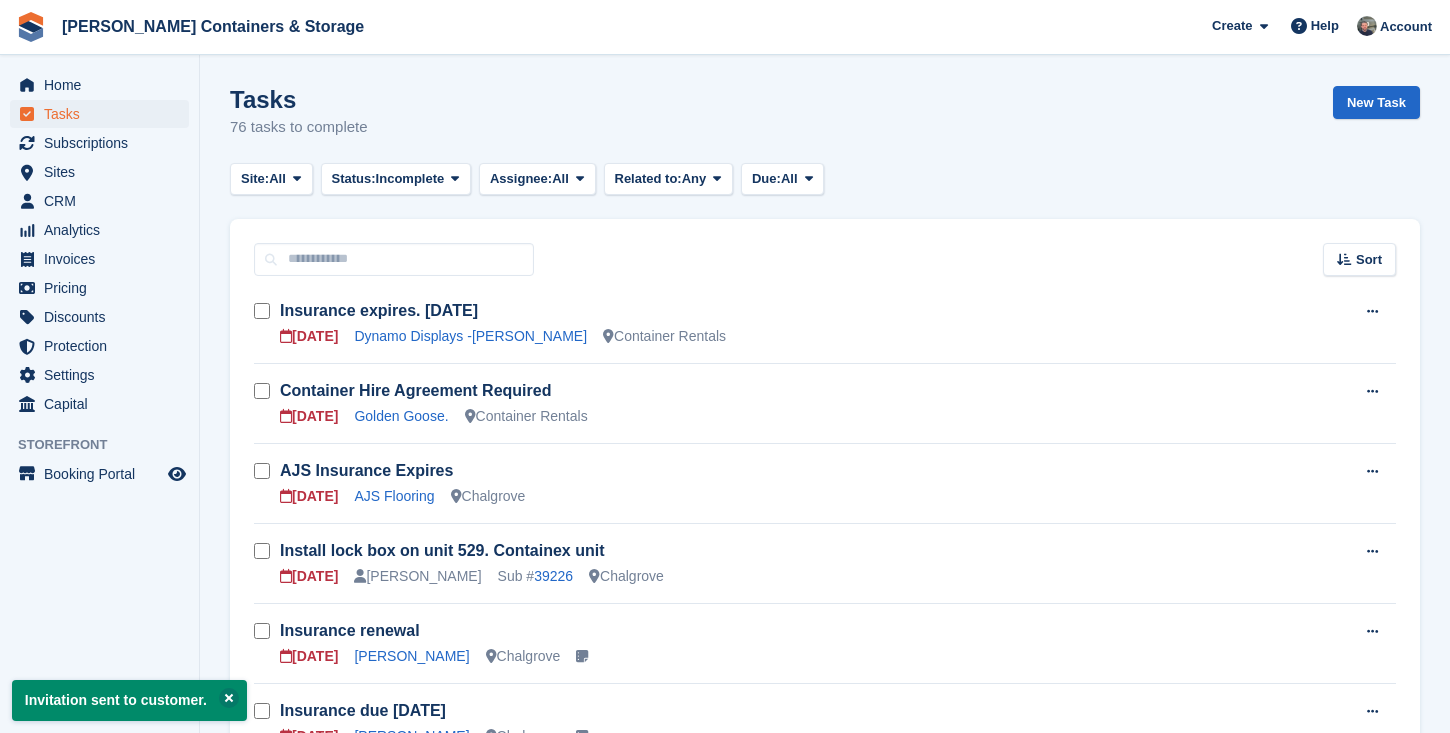 click on "Home" at bounding box center [104, 85] 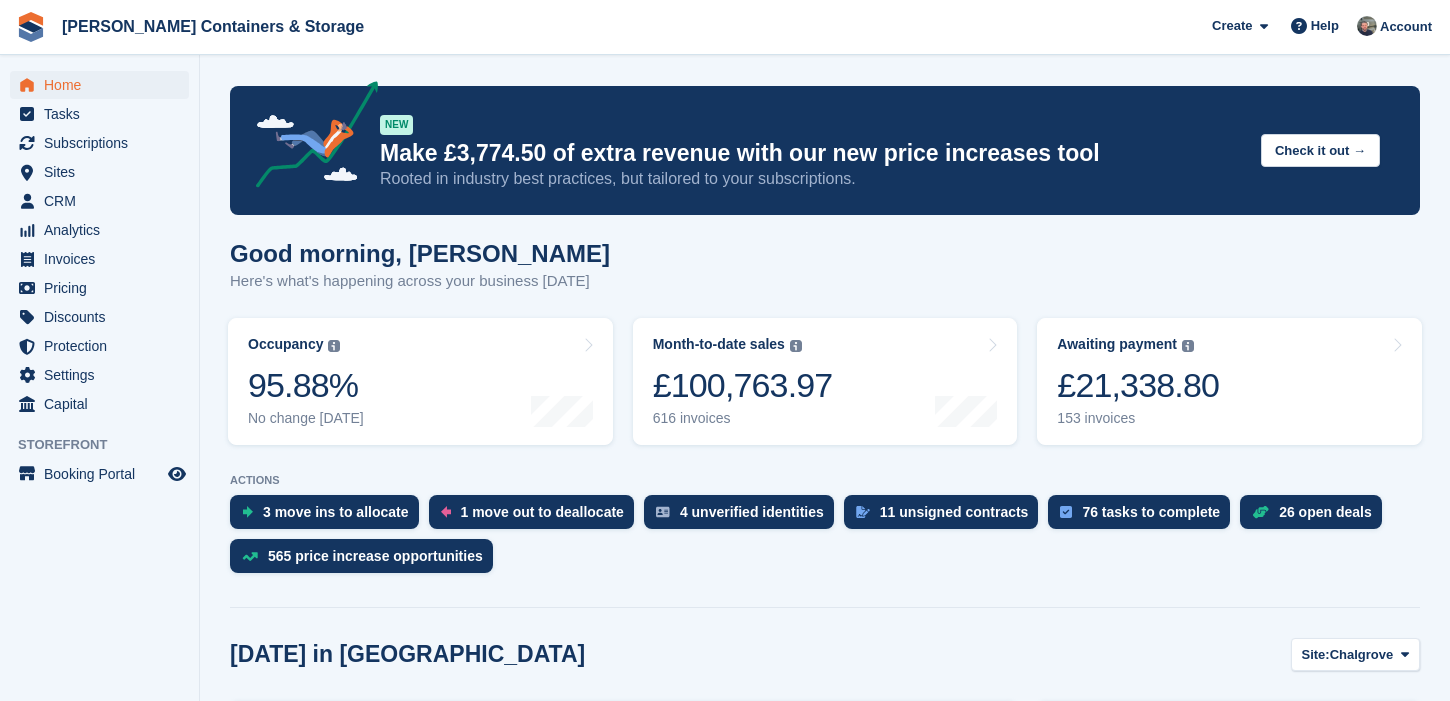 scroll, scrollTop: 0, scrollLeft: 0, axis: both 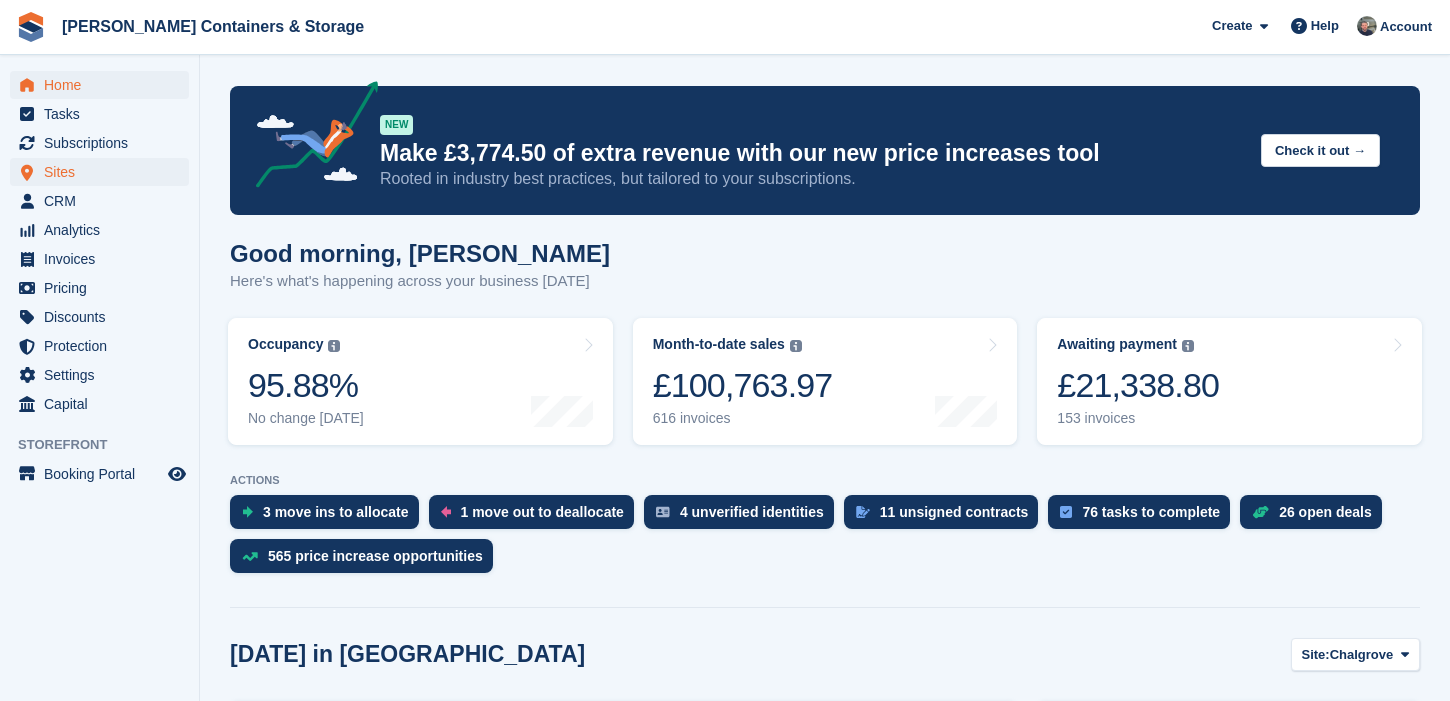 click on "Sites" at bounding box center [104, 172] 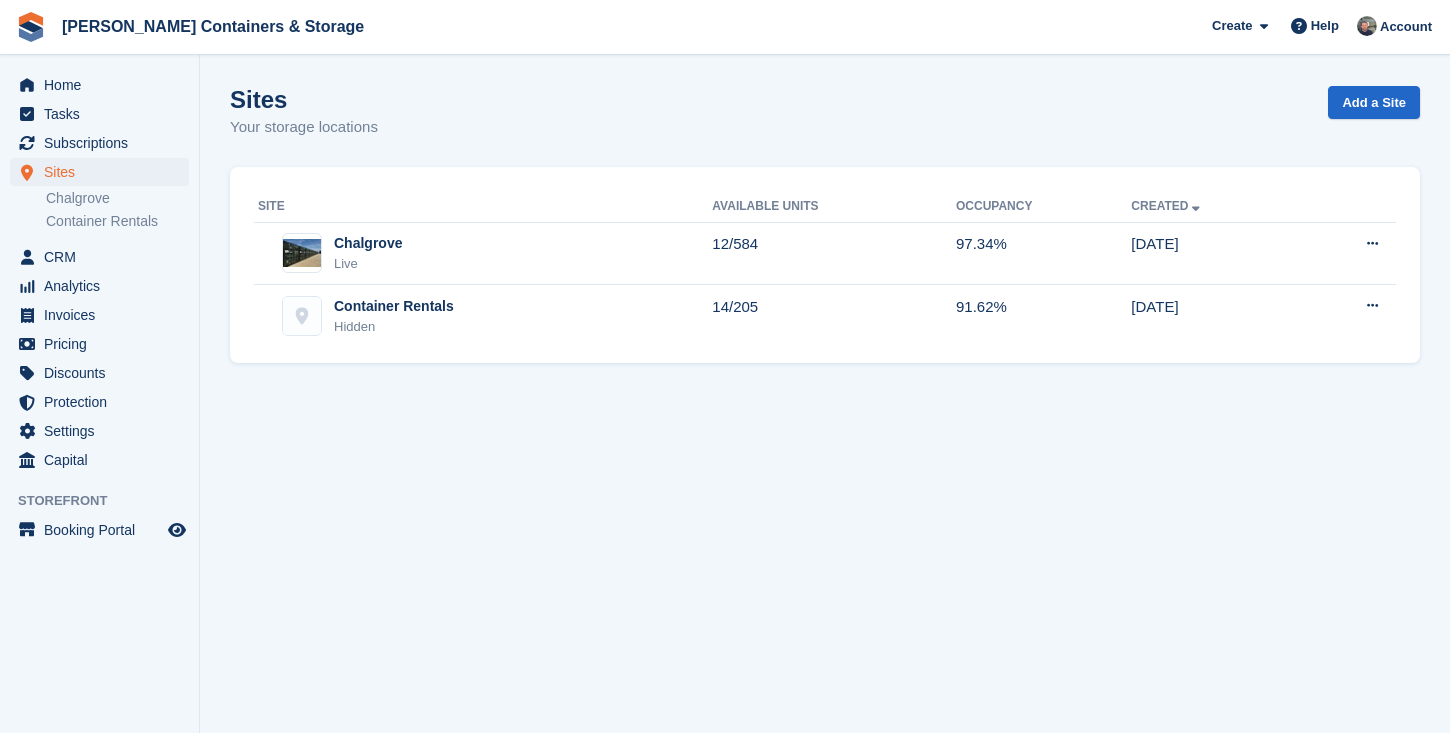 scroll, scrollTop: 0, scrollLeft: 0, axis: both 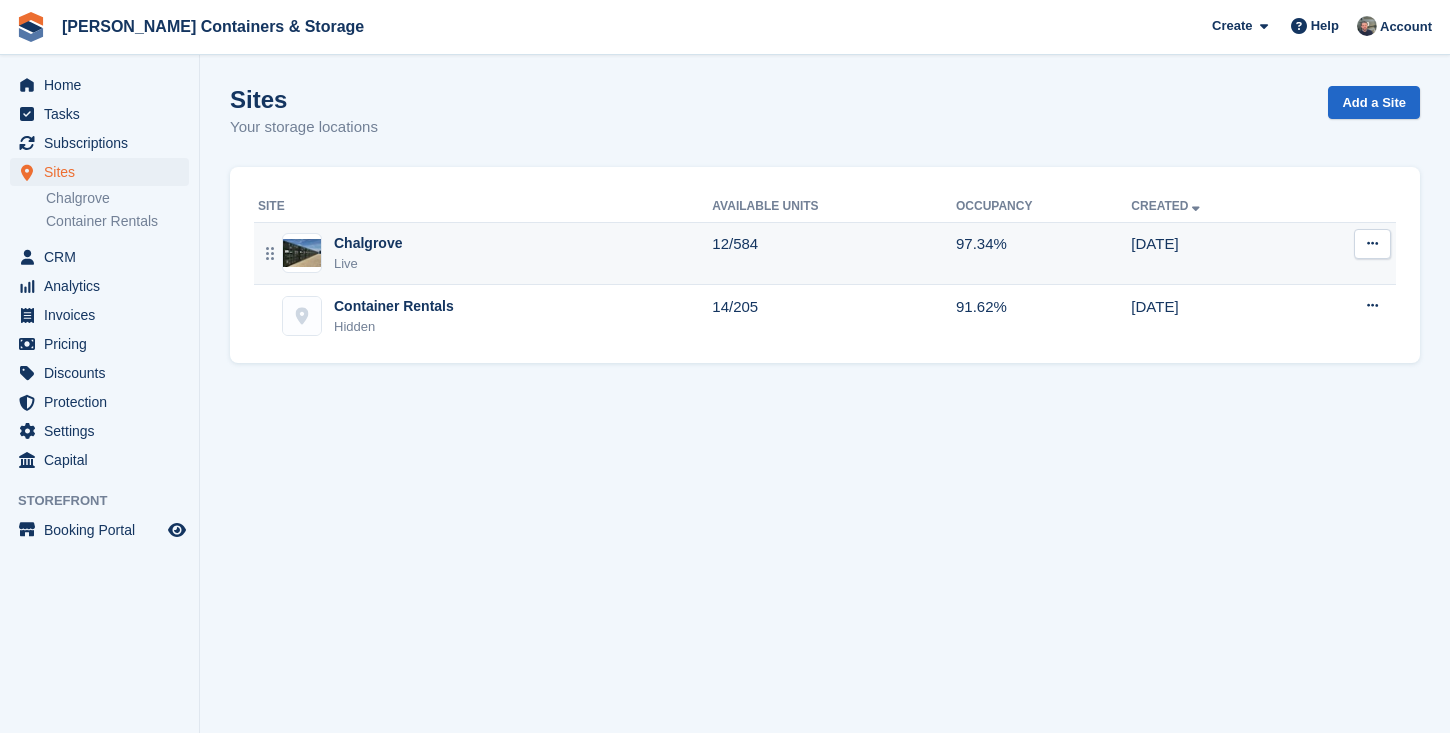 click on "Chalgrove
Live" at bounding box center (485, 253) 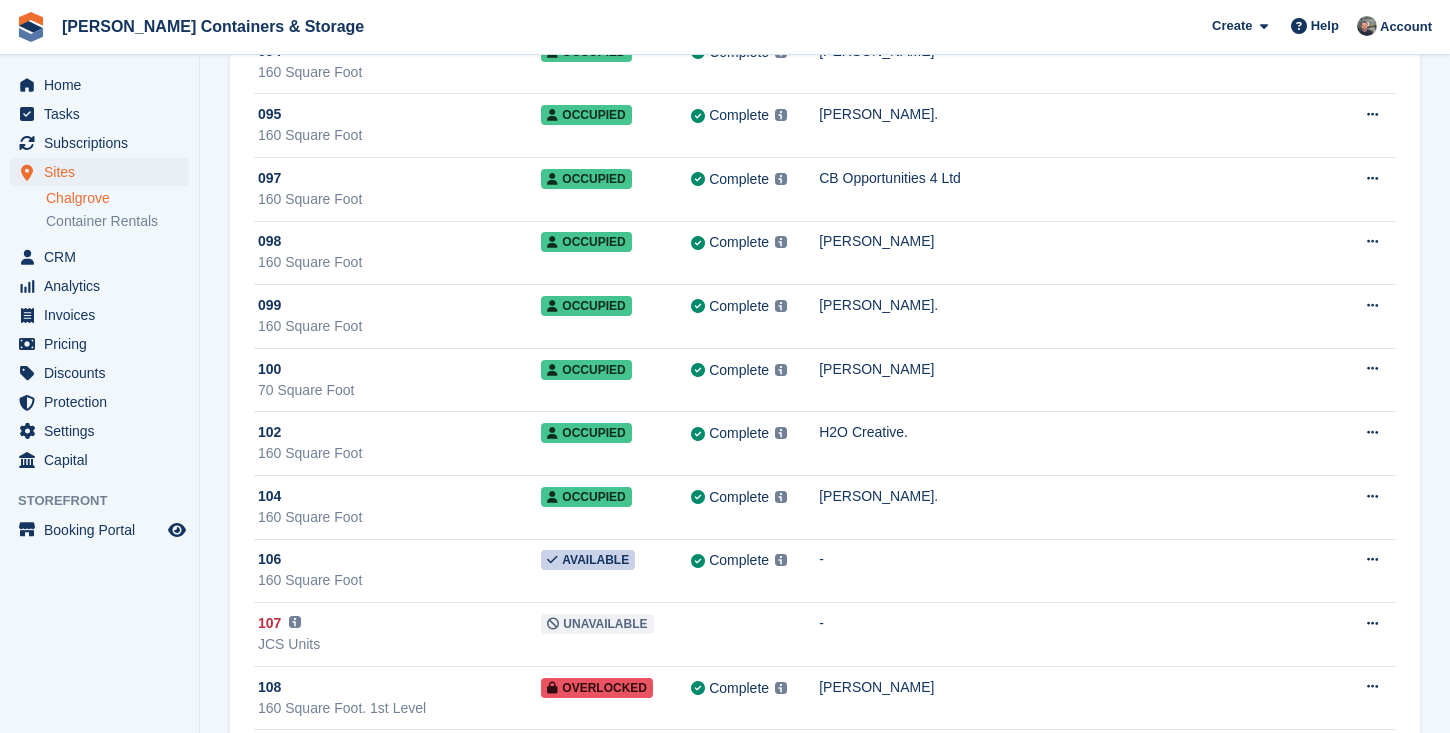 scroll, scrollTop: 5300, scrollLeft: 0, axis: vertical 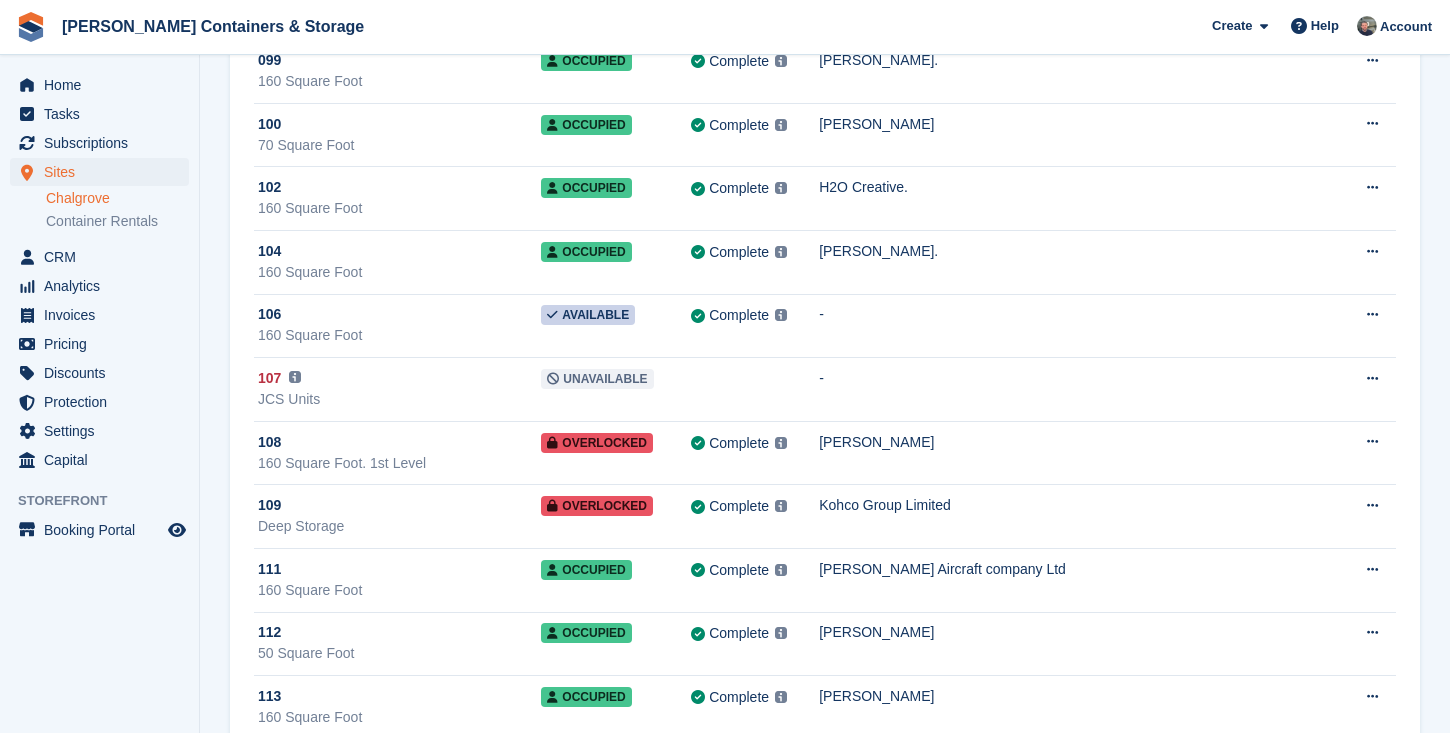 click on "Home
Tasks
Subscriptions
Subscriptions
Subscriptions
Contracts
Price increases
NEW
Contracts
Price increases
NEW
Sites
Sites
Sites
Chalgrove
Container Rentals" at bounding box center (99, 269) 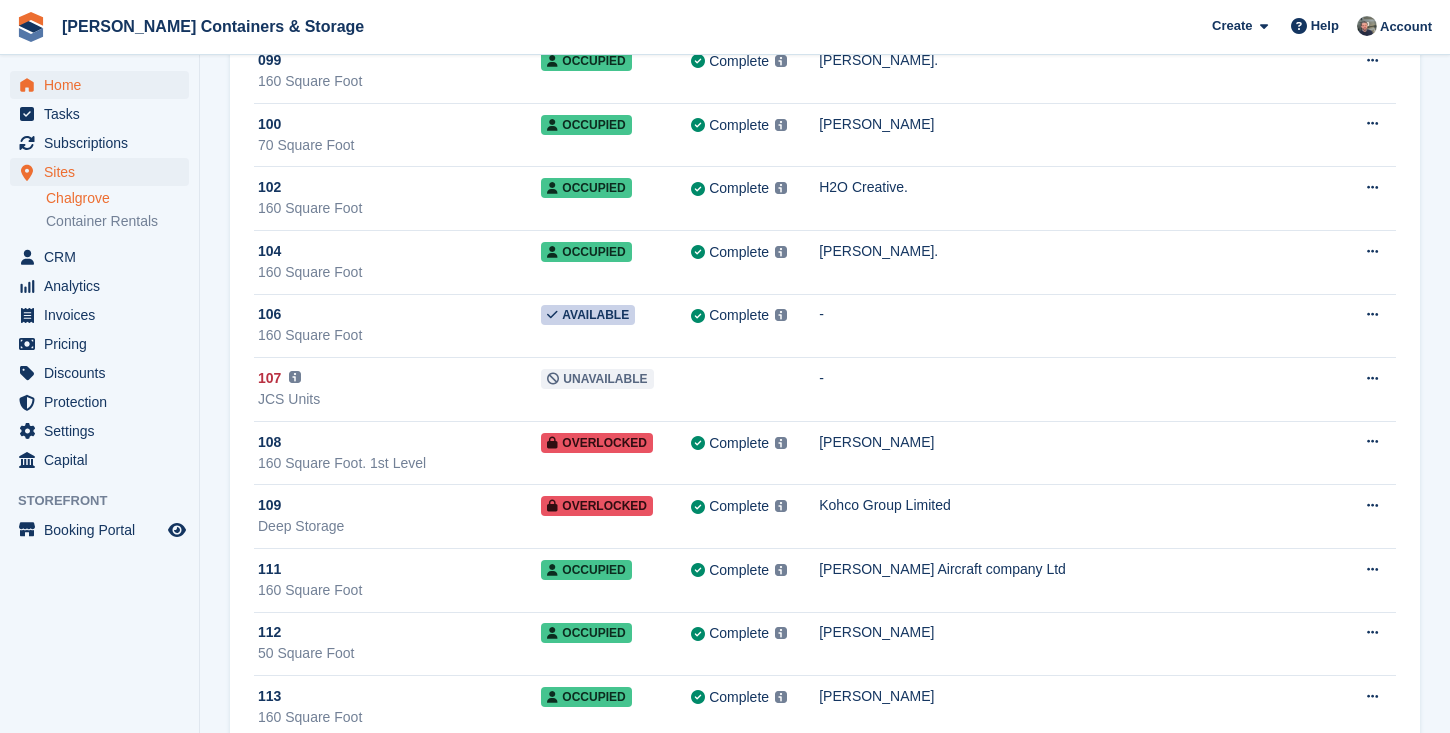 click on "Home" at bounding box center (104, 85) 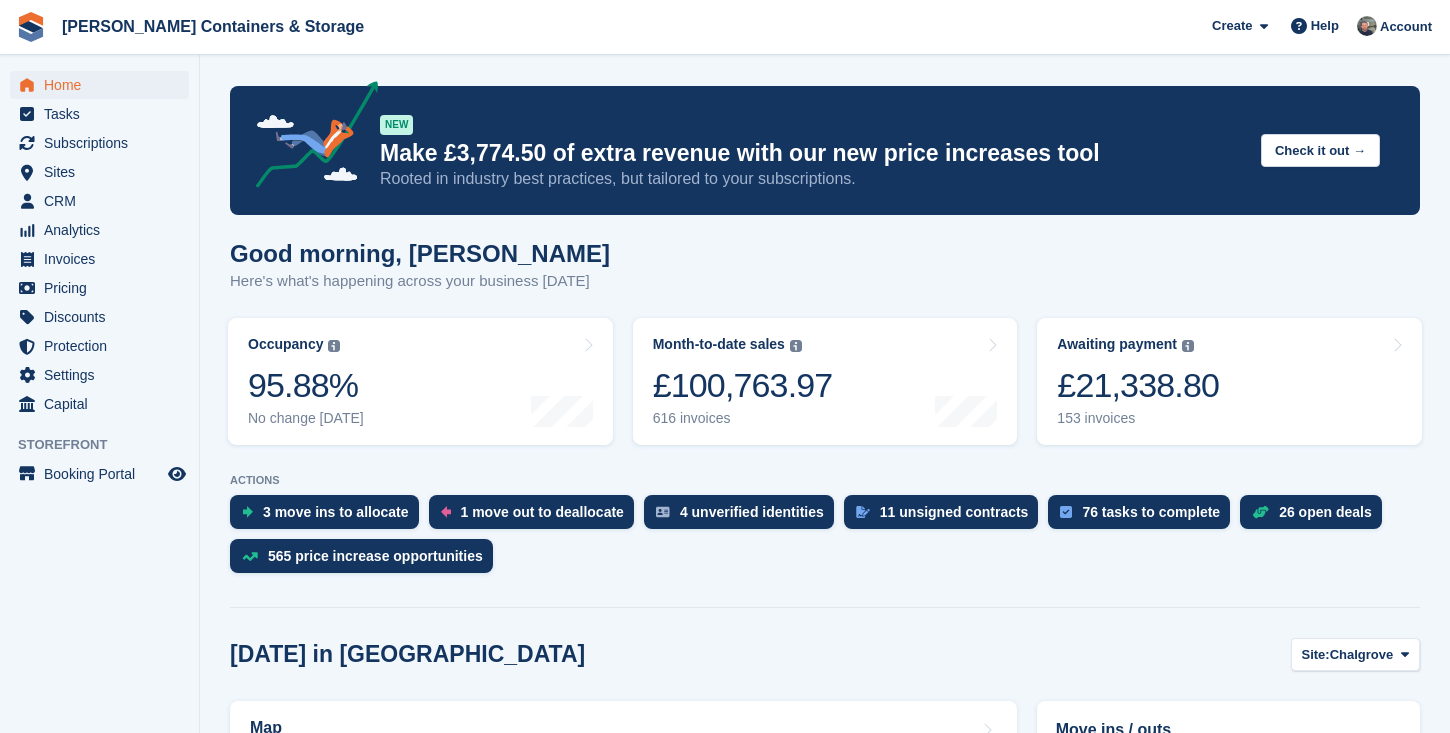 scroll, scrollTop: 527, scrollLeft: 0, axis: vertical 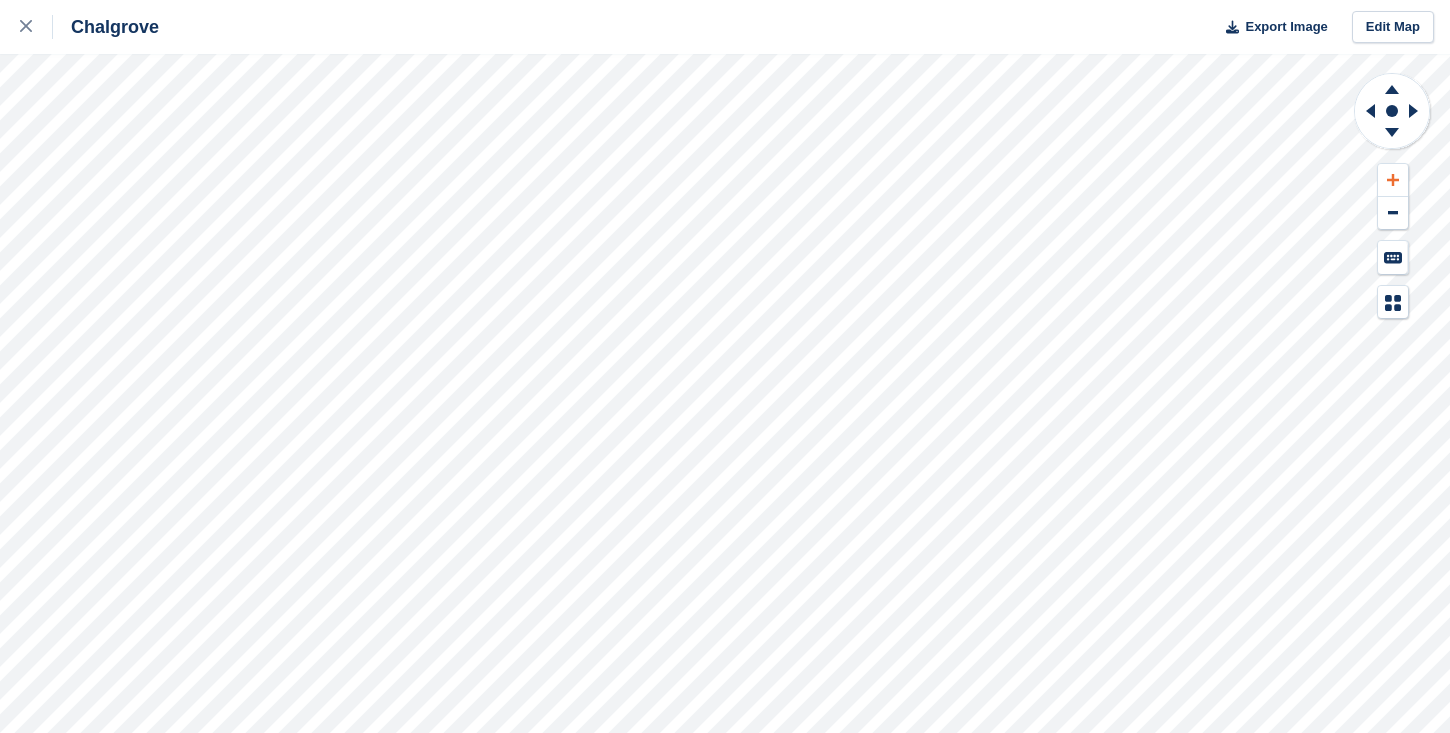 click at bounding box center [1393, 180] 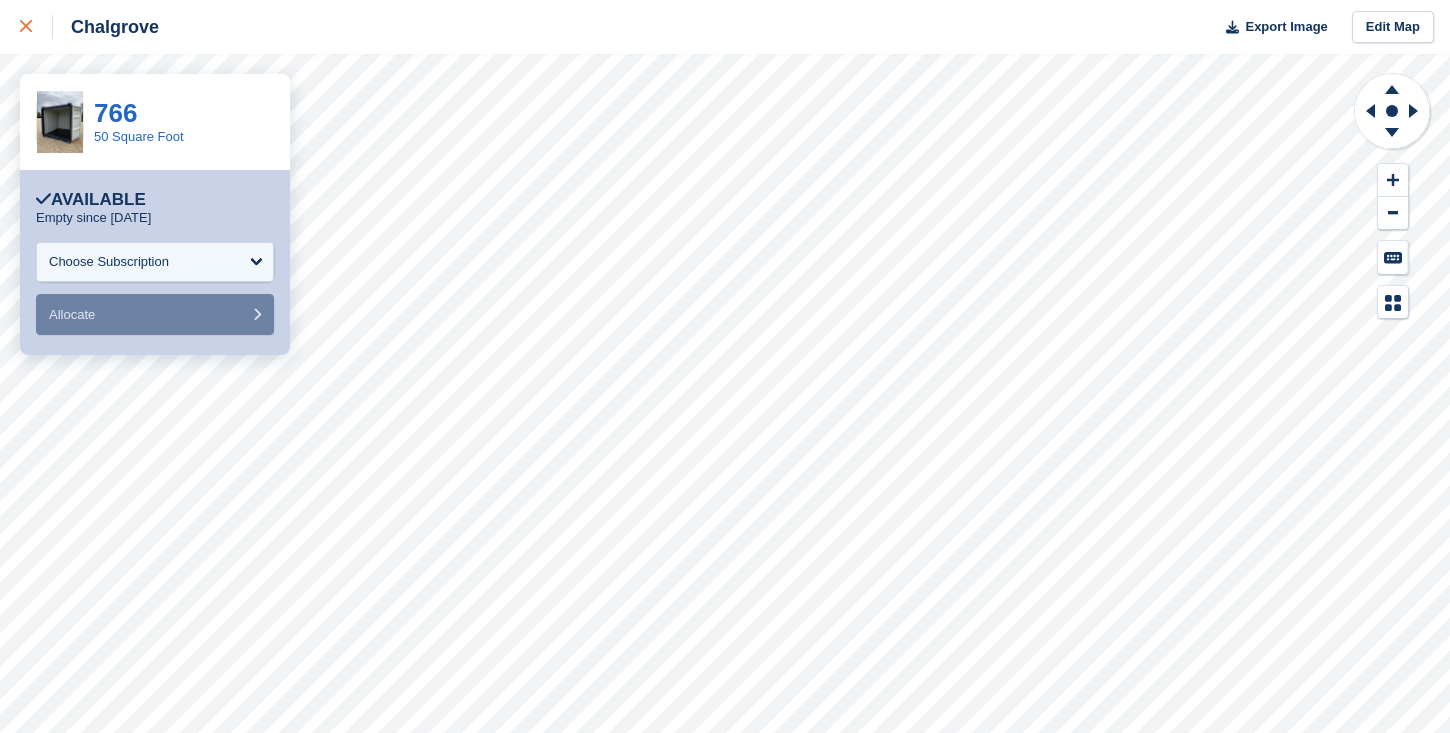 click 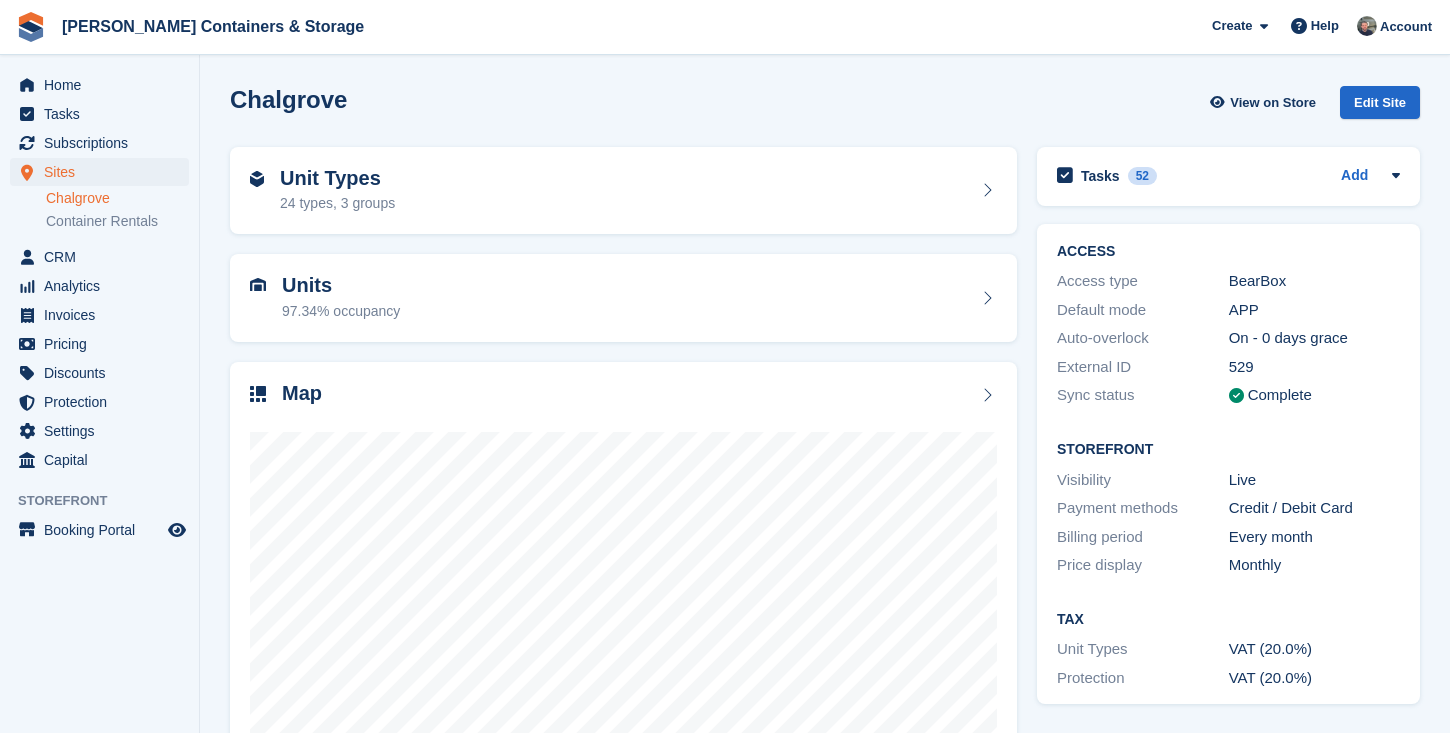 scroll, scrollTop: 0, scrollLeft: 0, axis: both 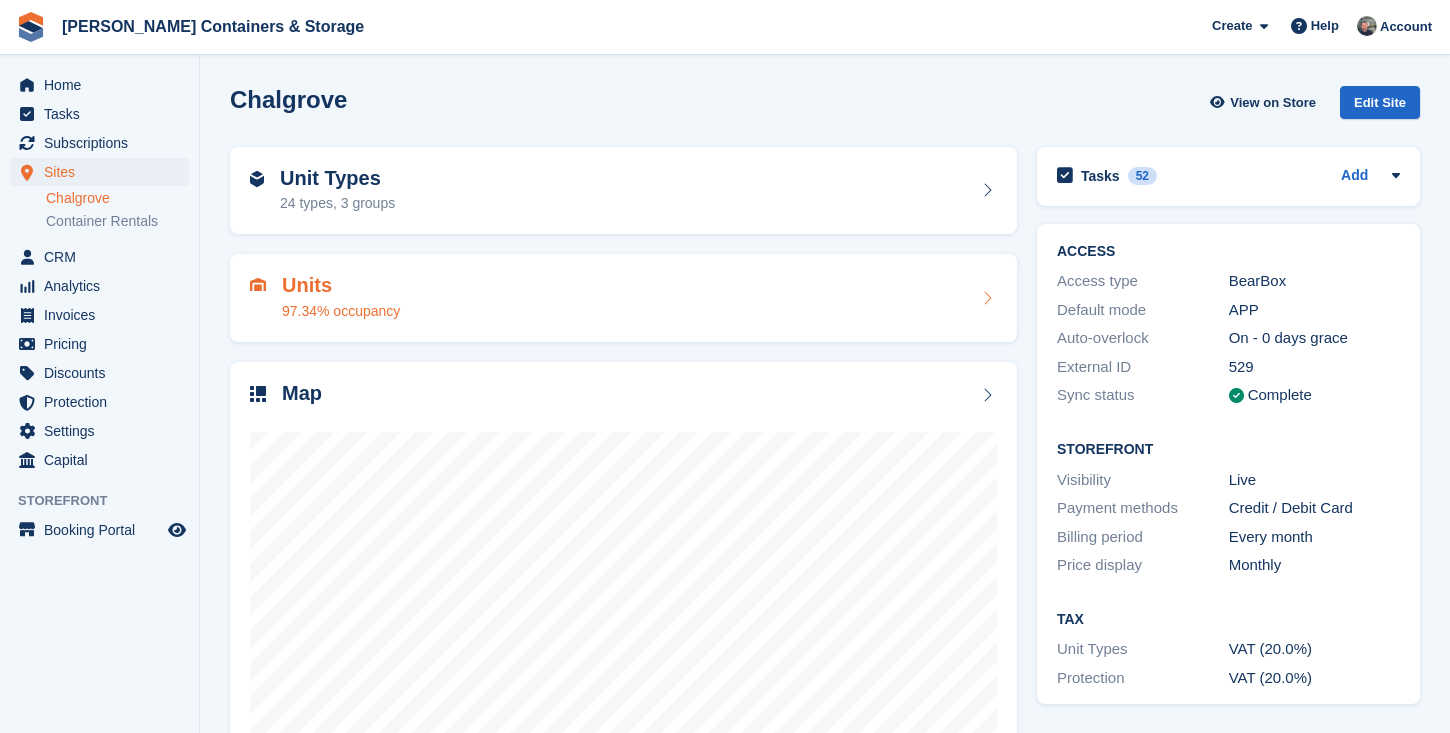 click on "Units" at bounding box center (341, 285) 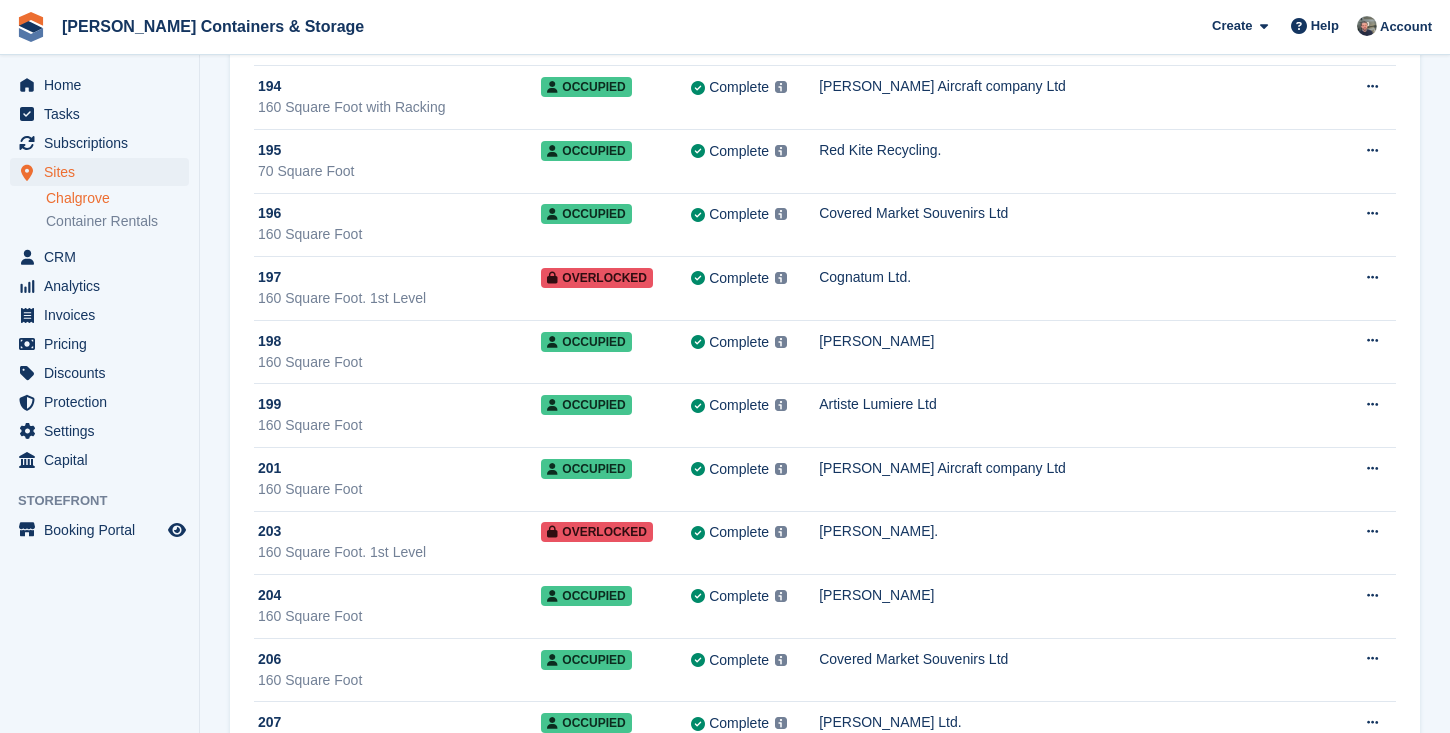scroll, scrollTop: 10033, scrollLeft: 0, axis: vertical 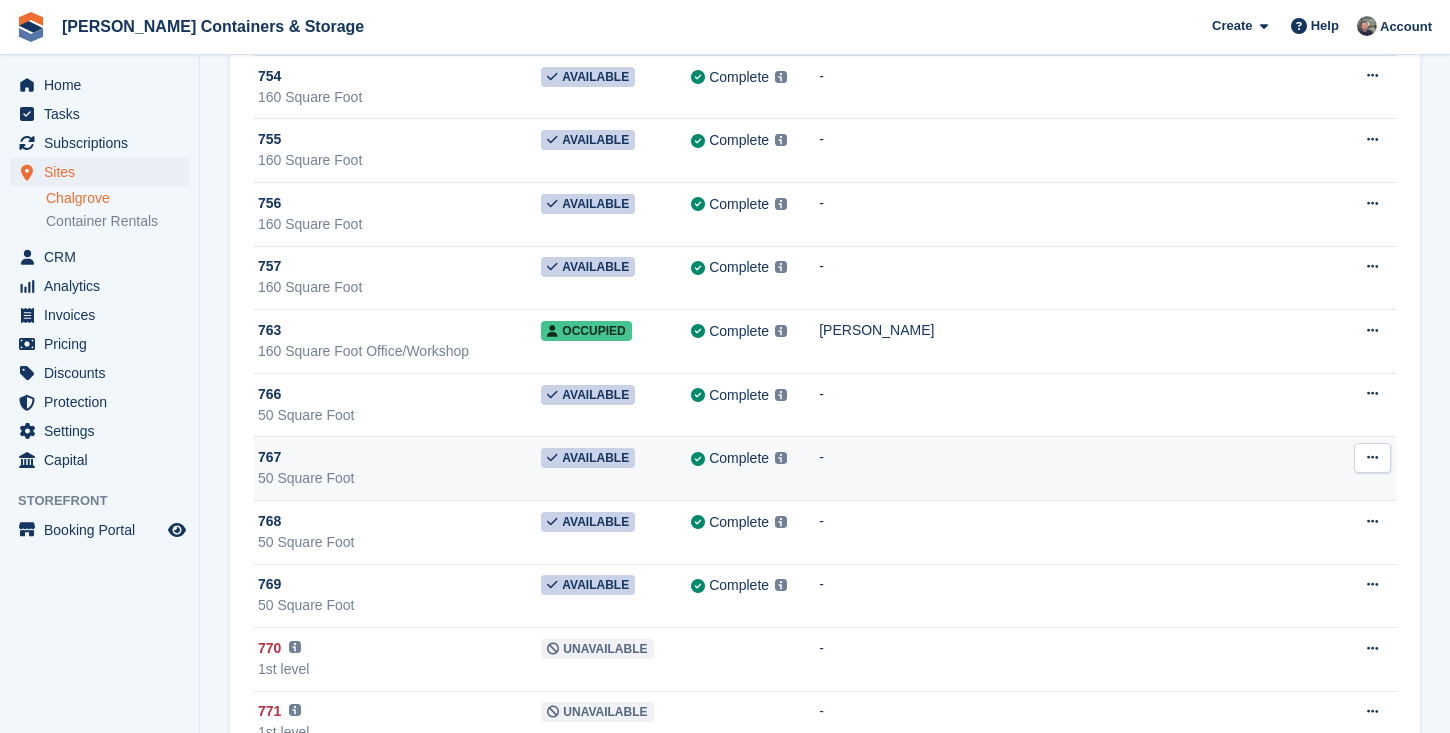 click on "767" at bounding box center [399, 457] 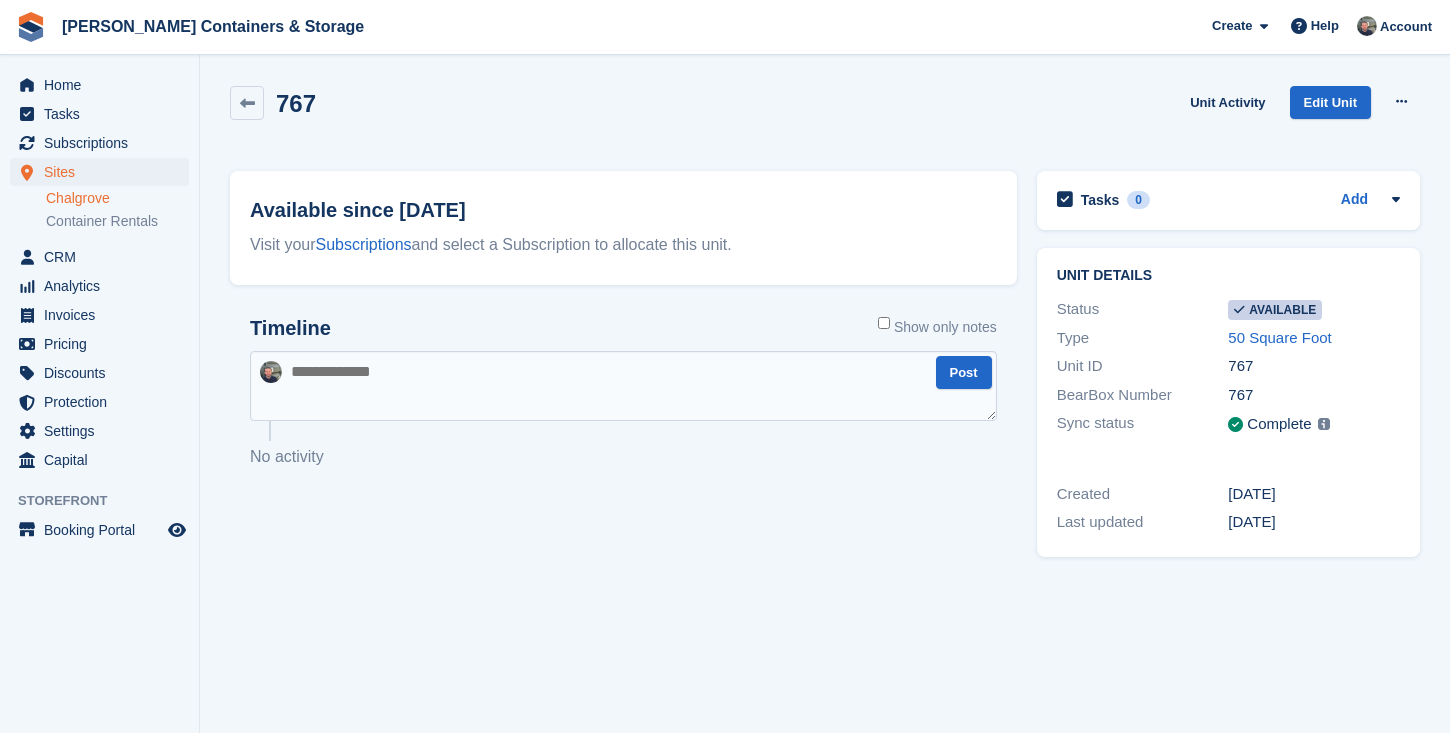 scroll, scrollTop: 0, scrollLeft: 0, axis: both 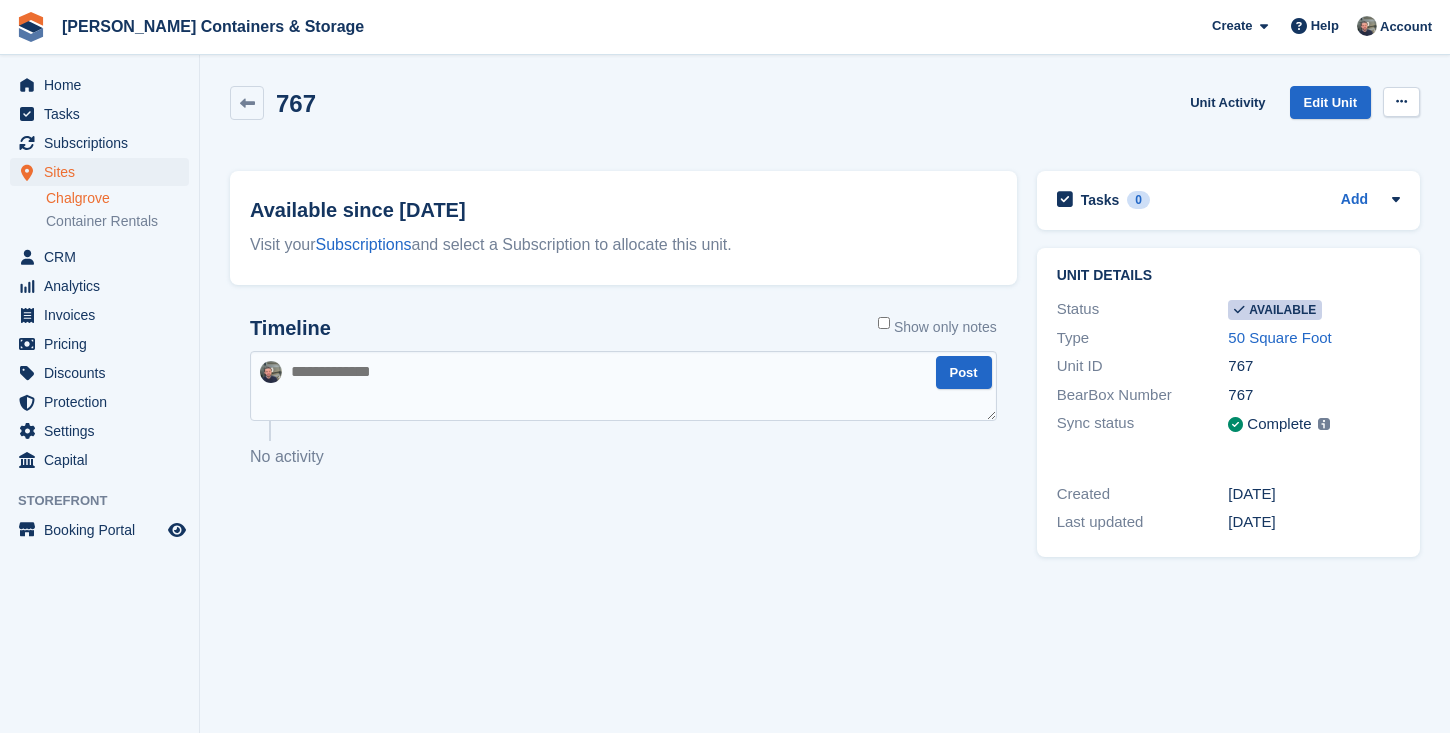 click at bounding box center (1401, 102) 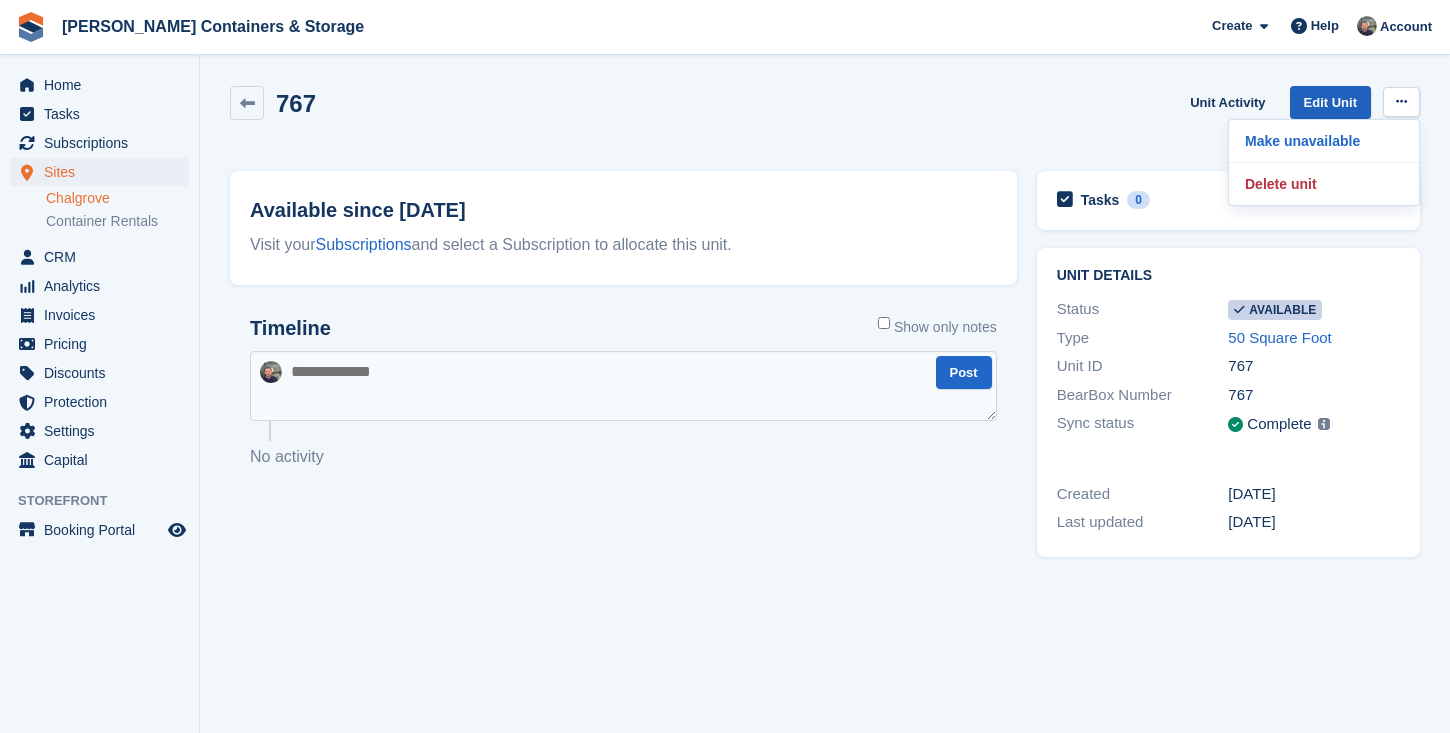click on "Edit Unit" at bounding box center (1330, 102) 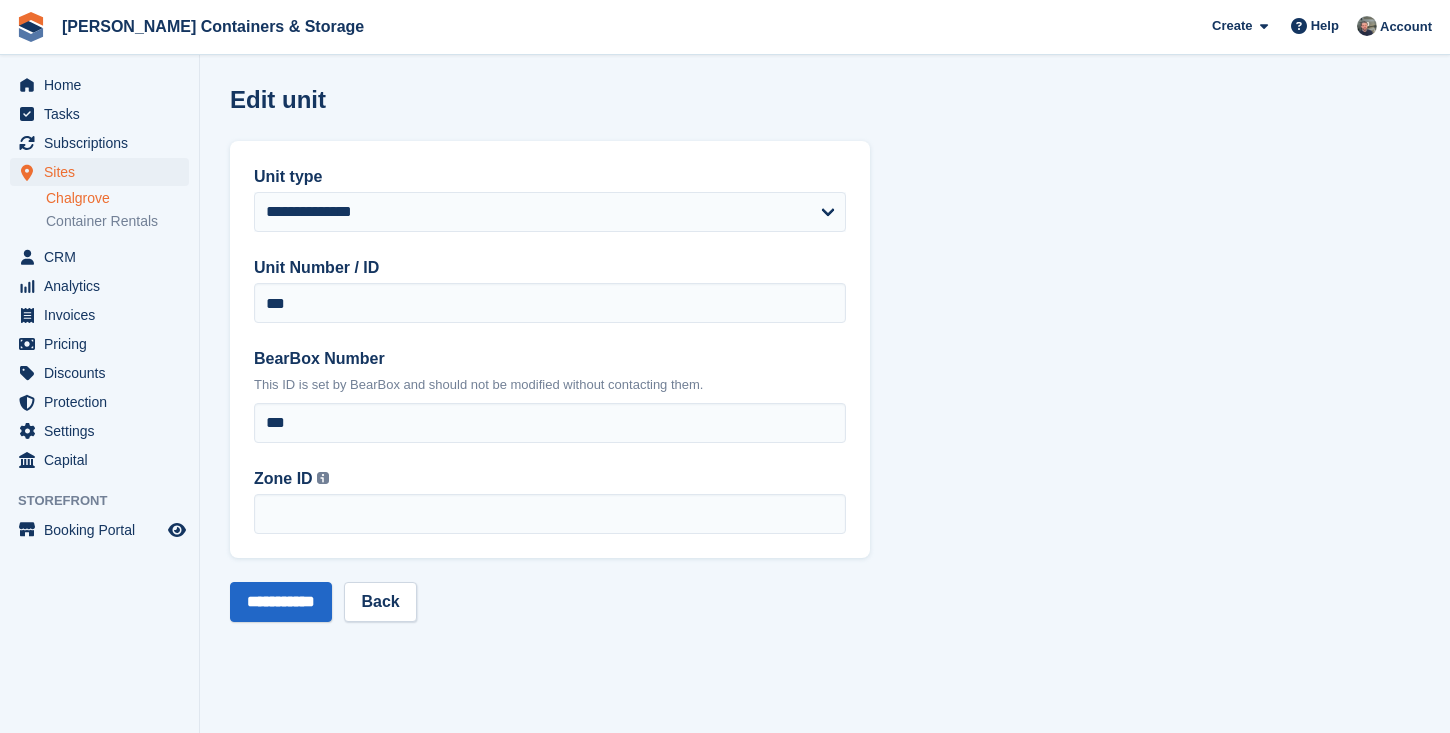 click on "Unit type" at bounding box center [550, 177] 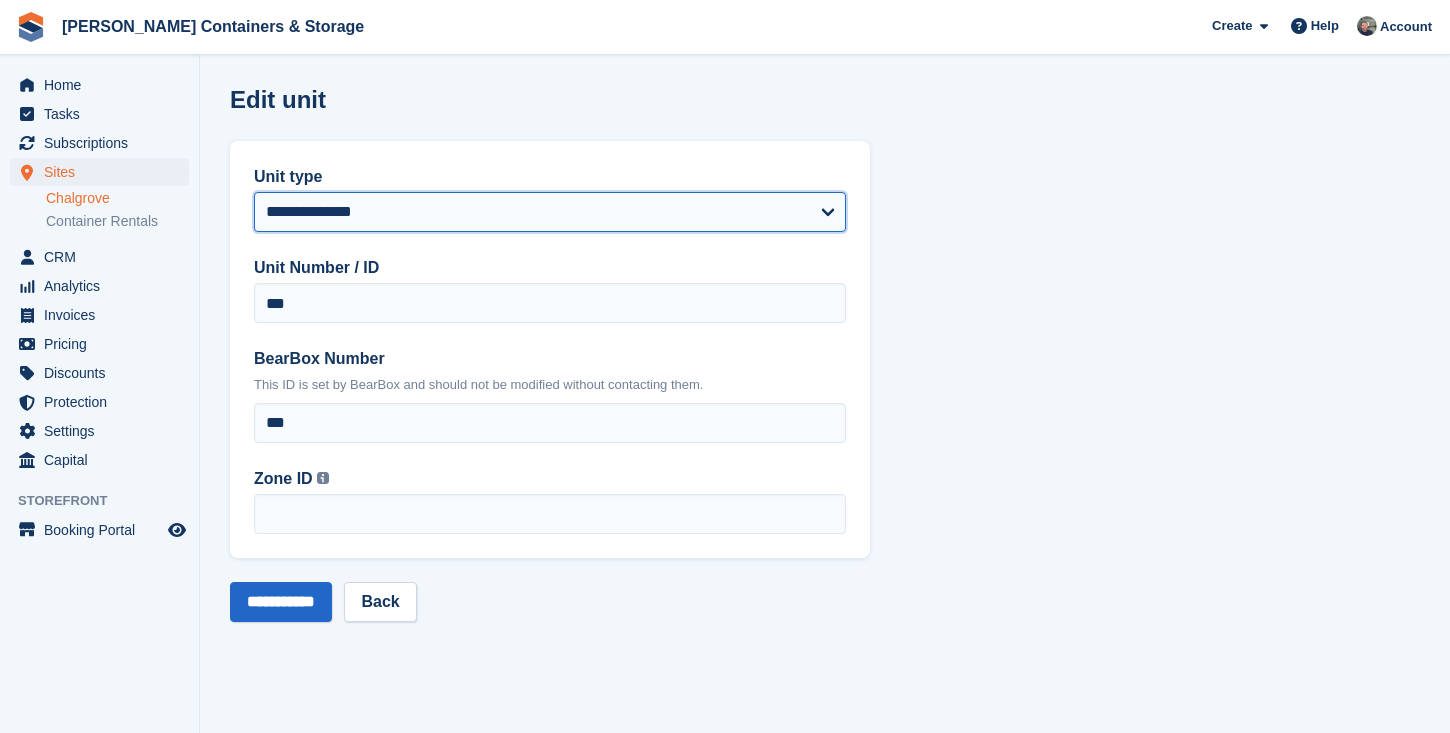 select on "*****" 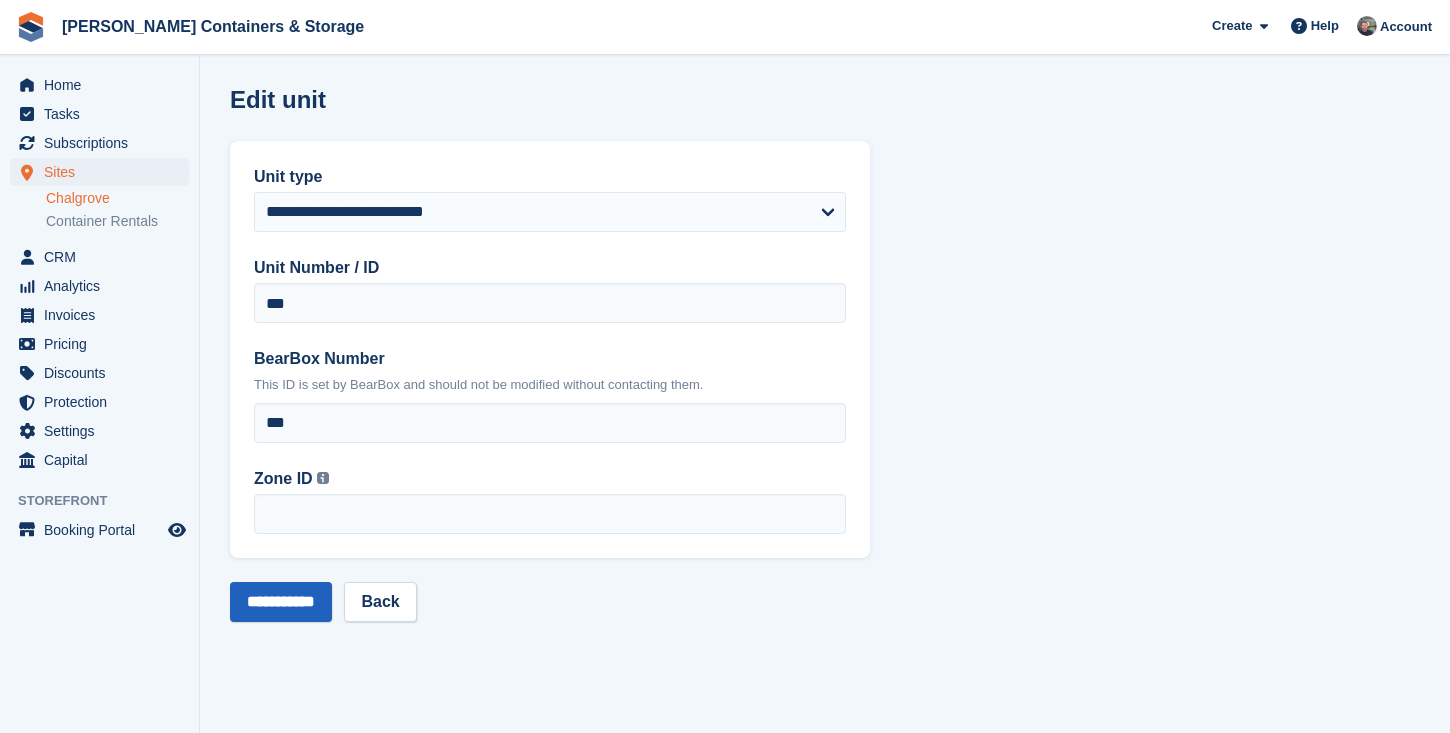 click on "**********" at bounding box center [281, 602] 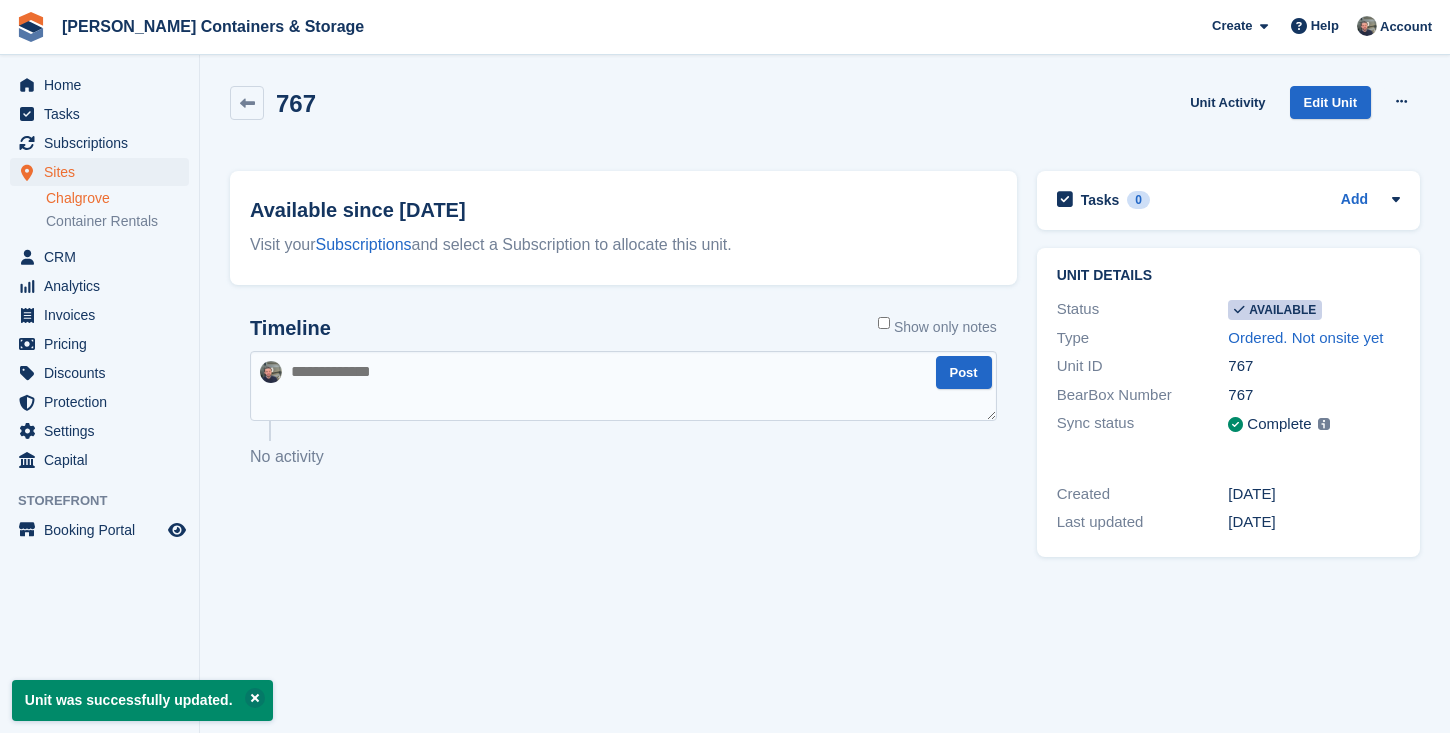 scroll, scrollTop: 0, scrollLeft: 0, axis: both 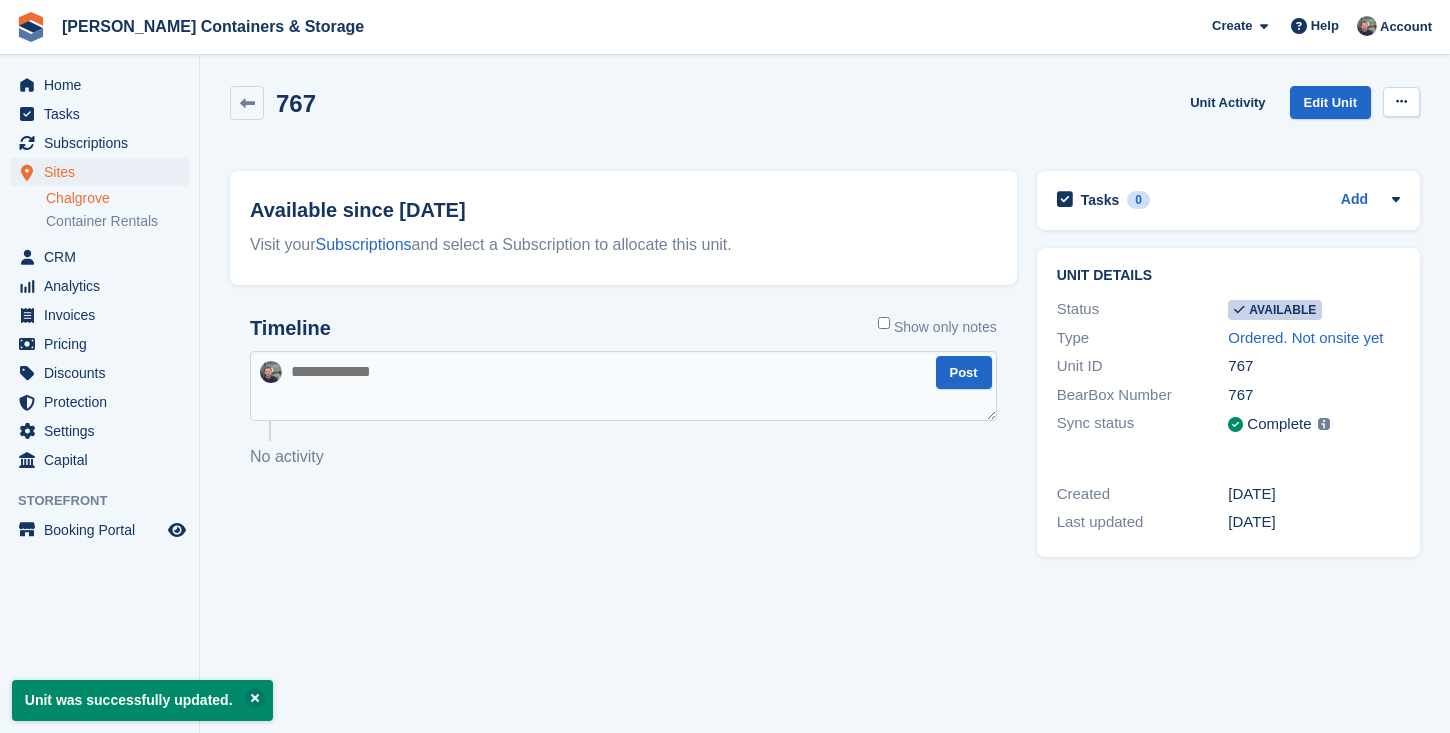 click at bounding box center (1401, 101) 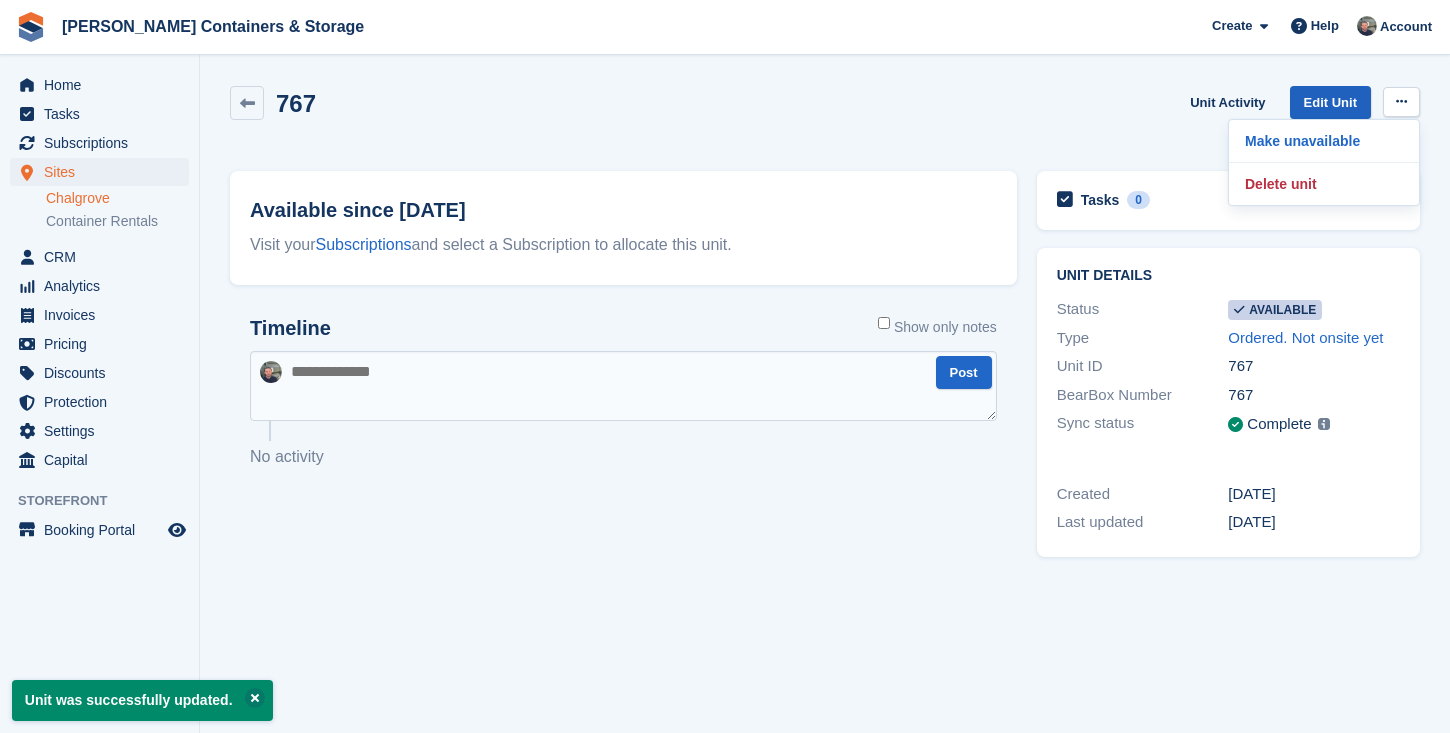 click on "Edit Unit" at bounding box center [1330, 102] 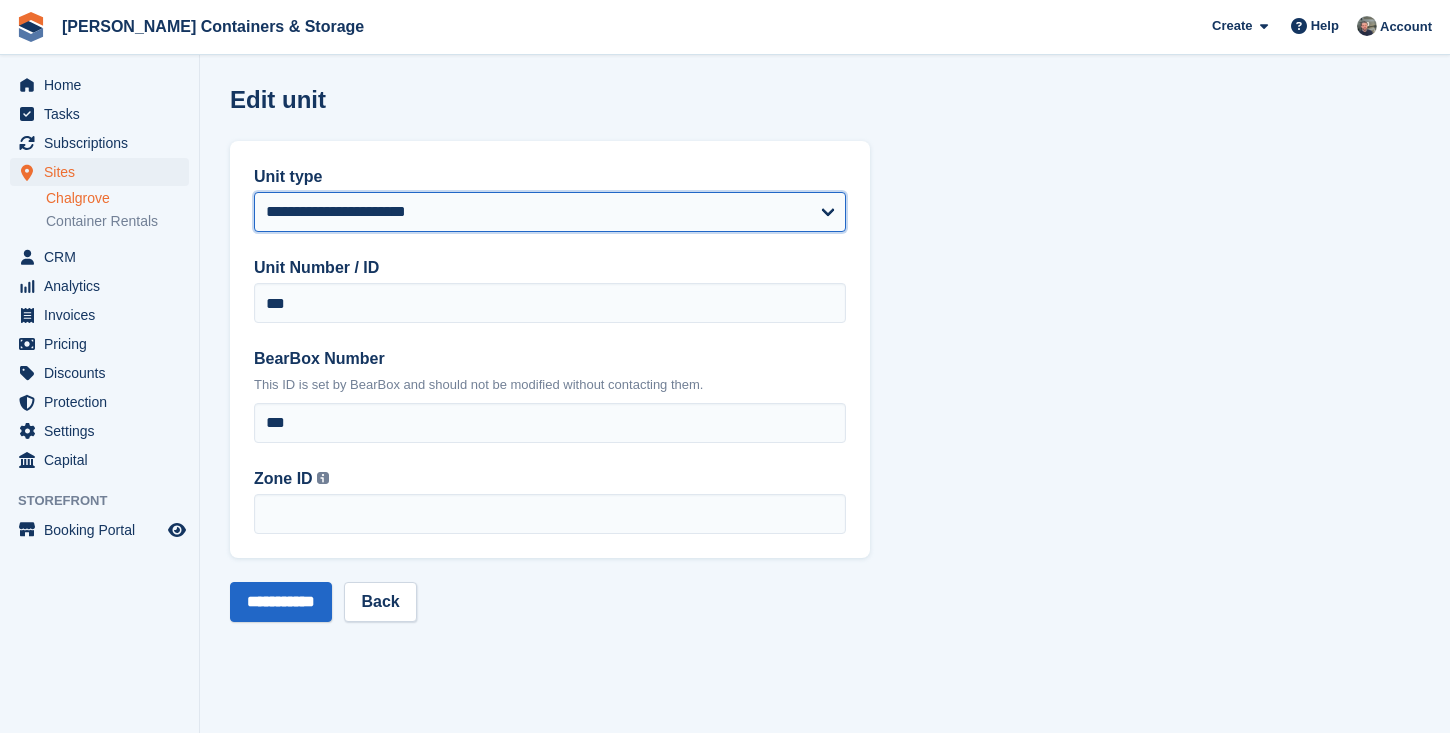 select on "****" 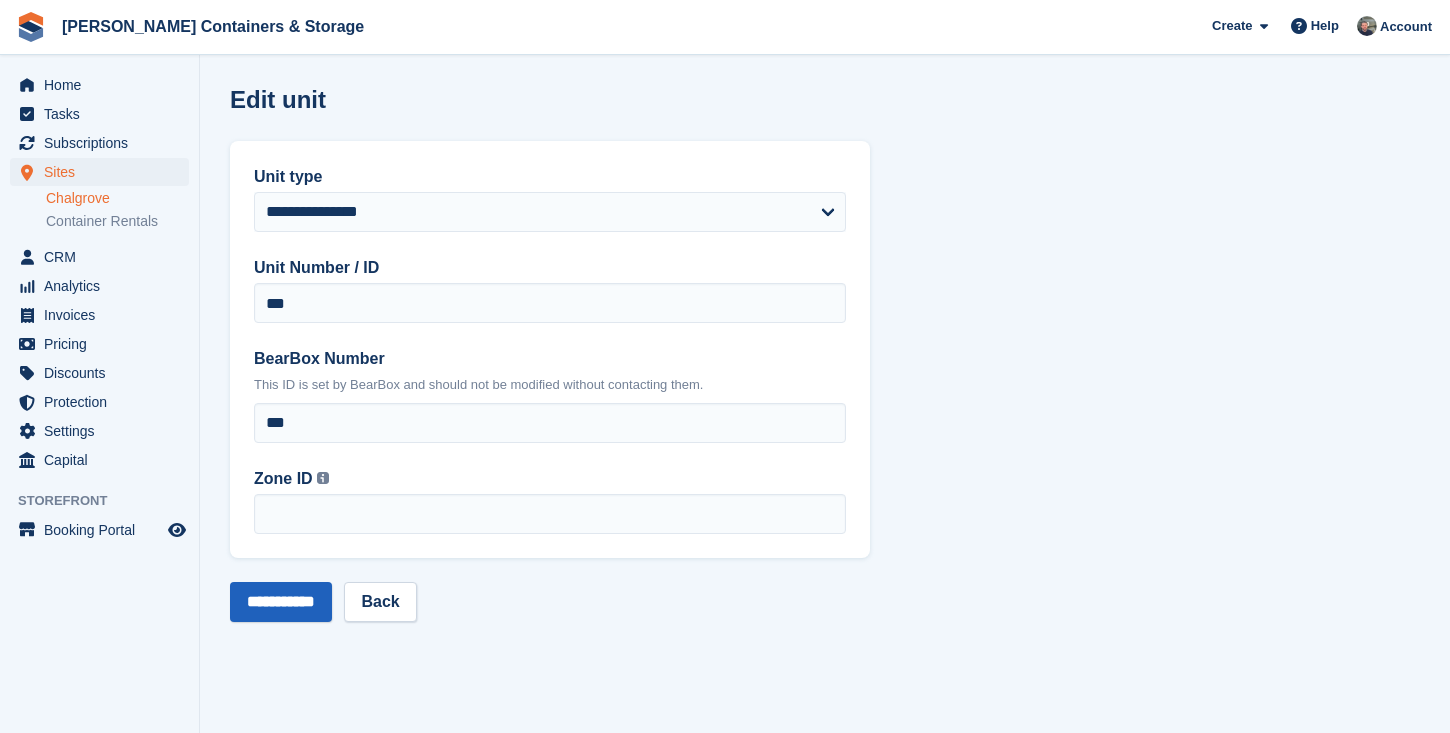 click on "**********" at bounding box center [281, 602] 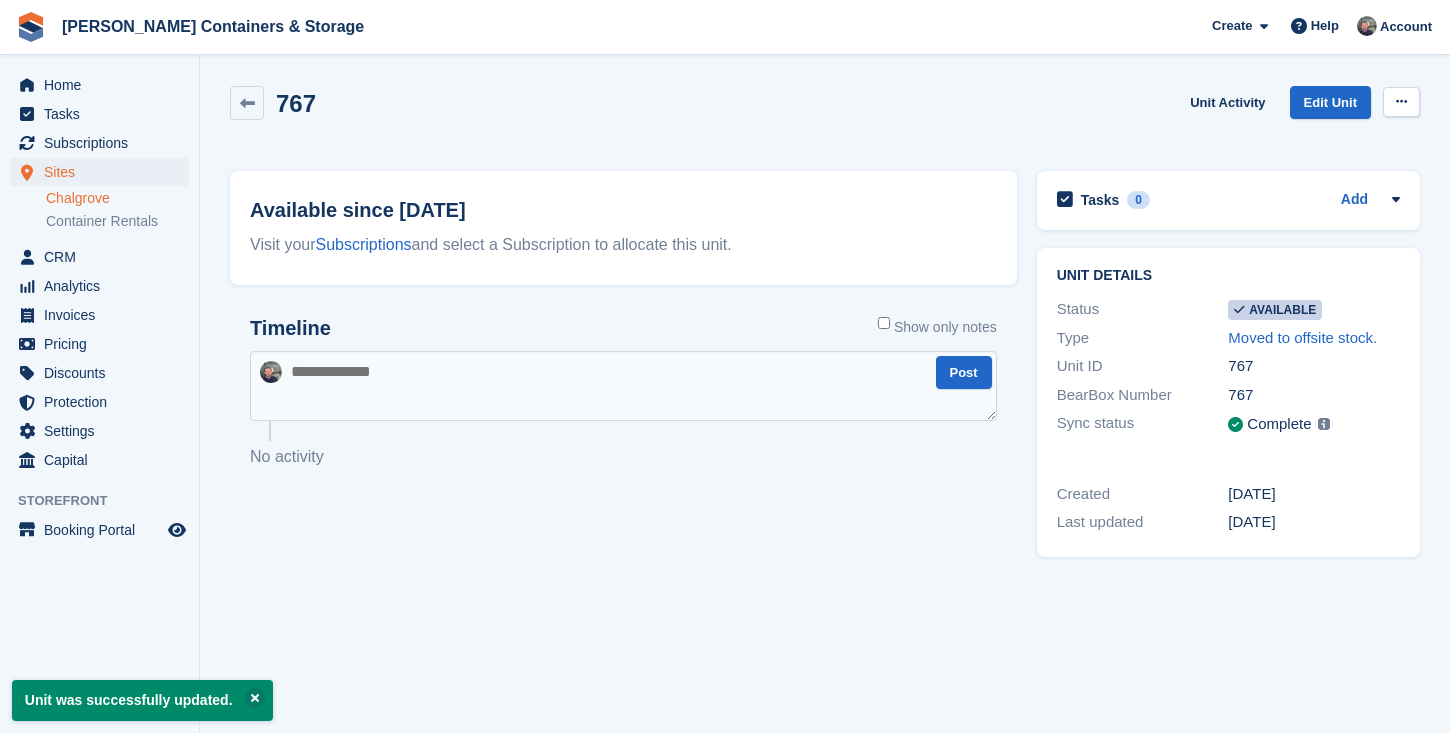 scroll, scrollTop: 0, scrollLeft: 0, axis: both 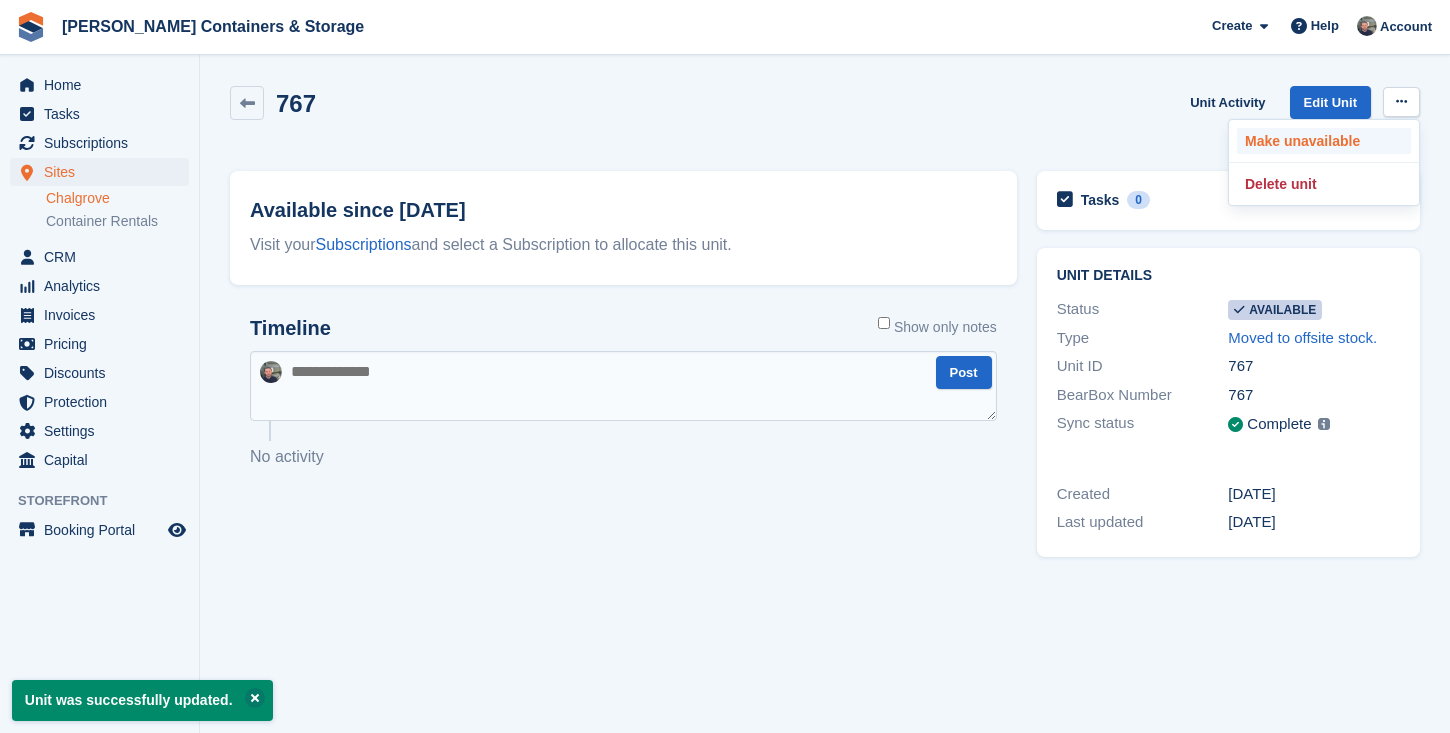 click on "Make unavailable" at bounding box center (1324, 141) 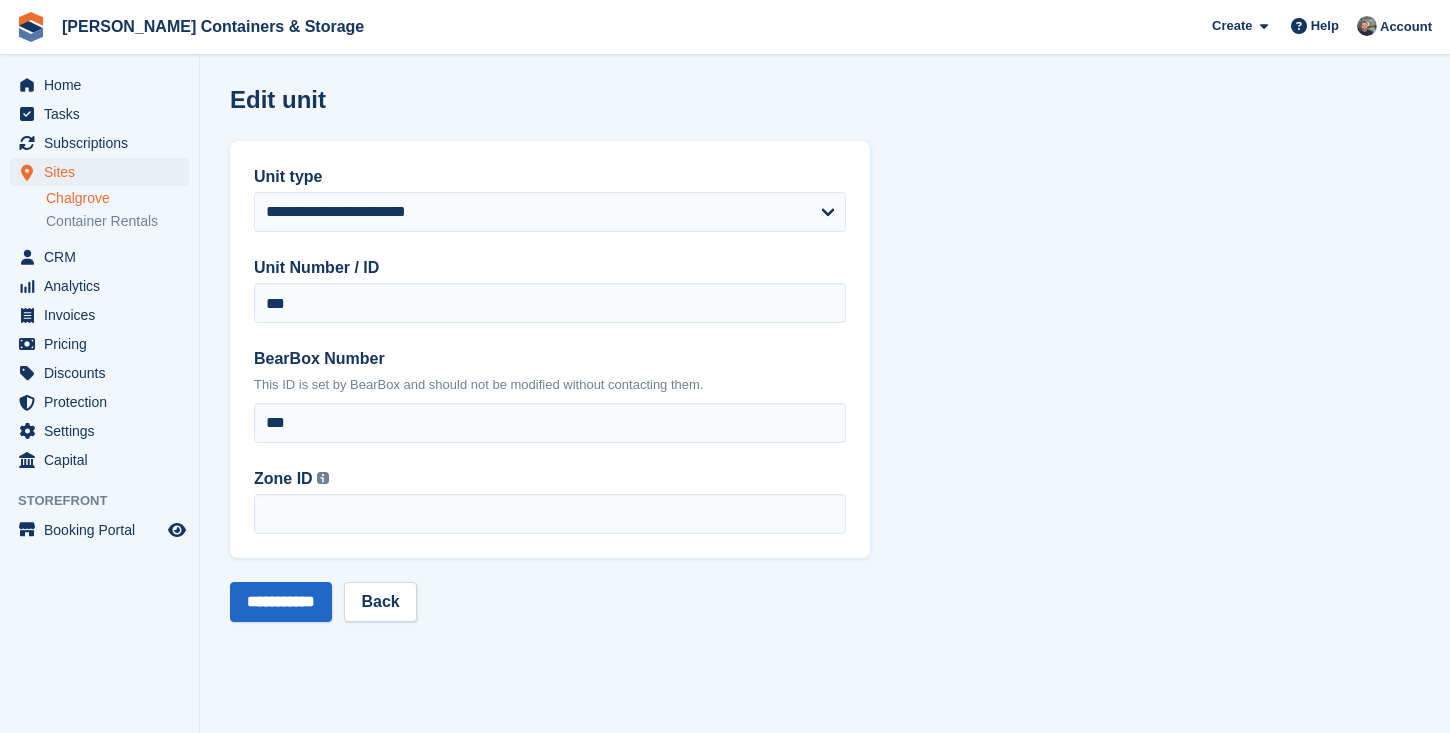 scroll, scrollTop: 0, scrollLeft: 0, axis: both 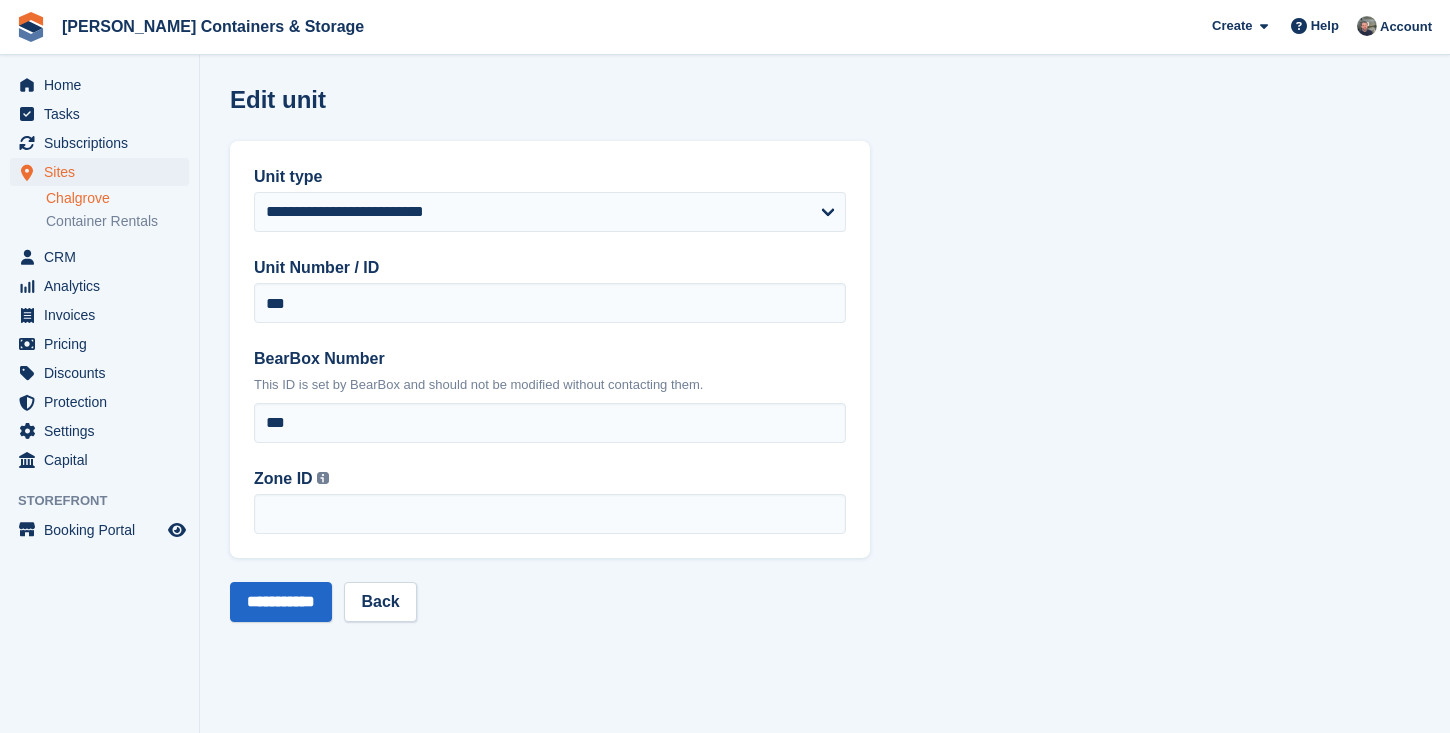 select on "*****" 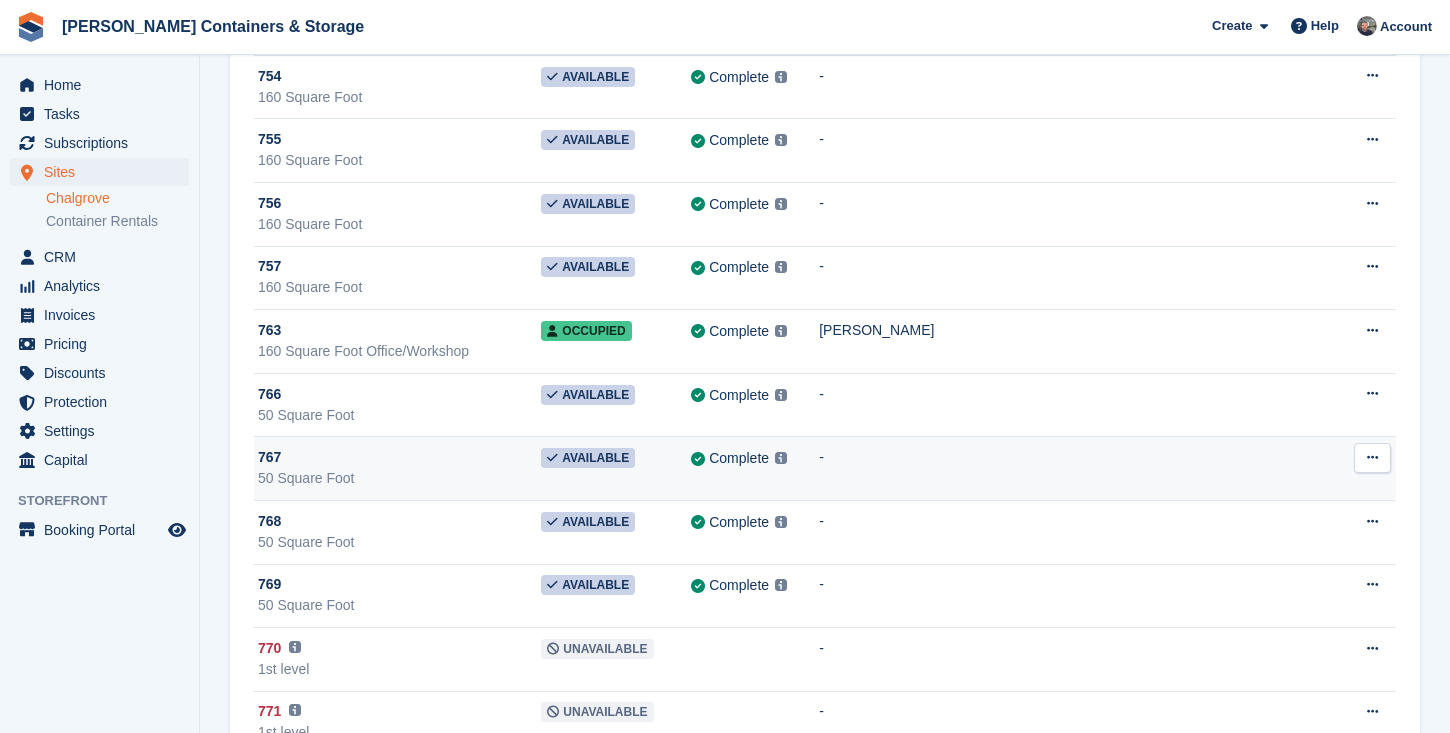 scroll, scrollTop: 36191, scrollLeft: 0, axis: vertical 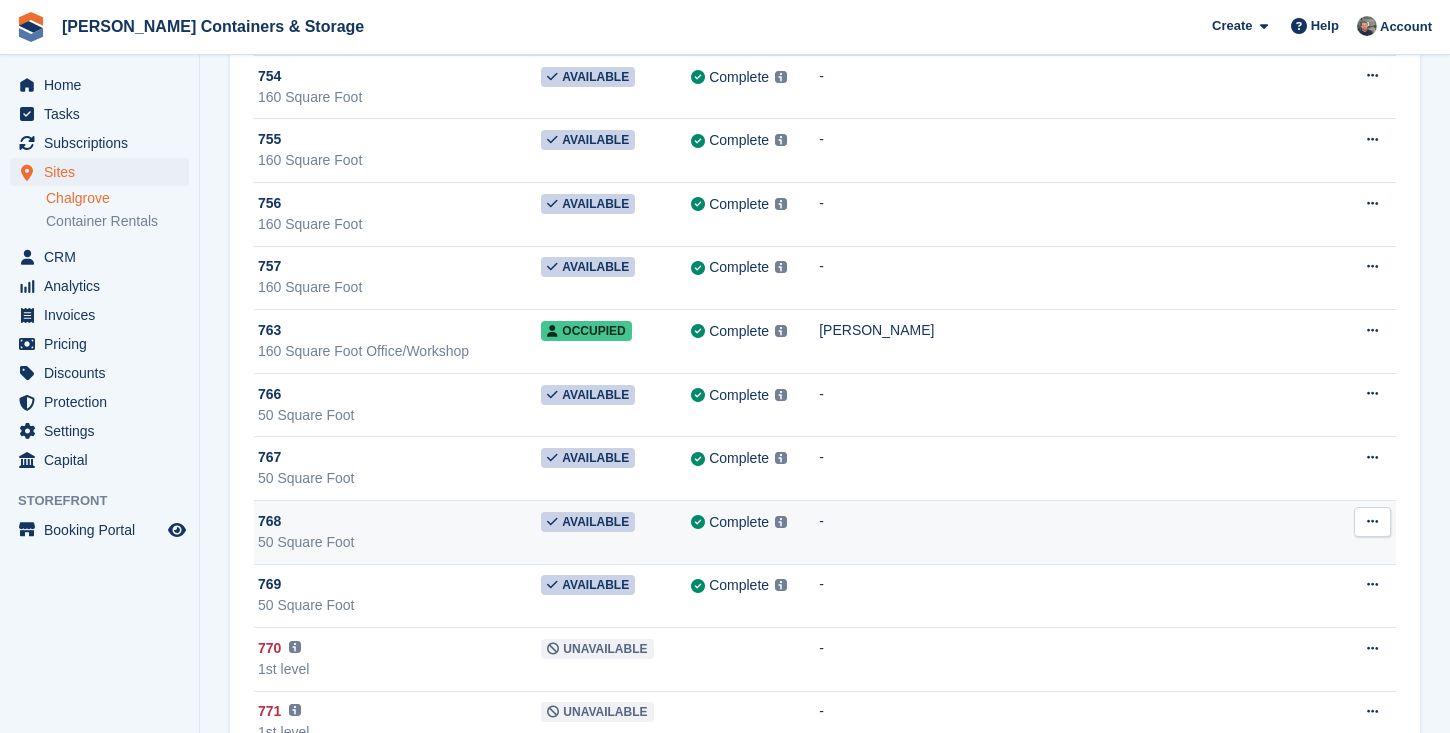 click on "768" at bounding box center [399, 521] 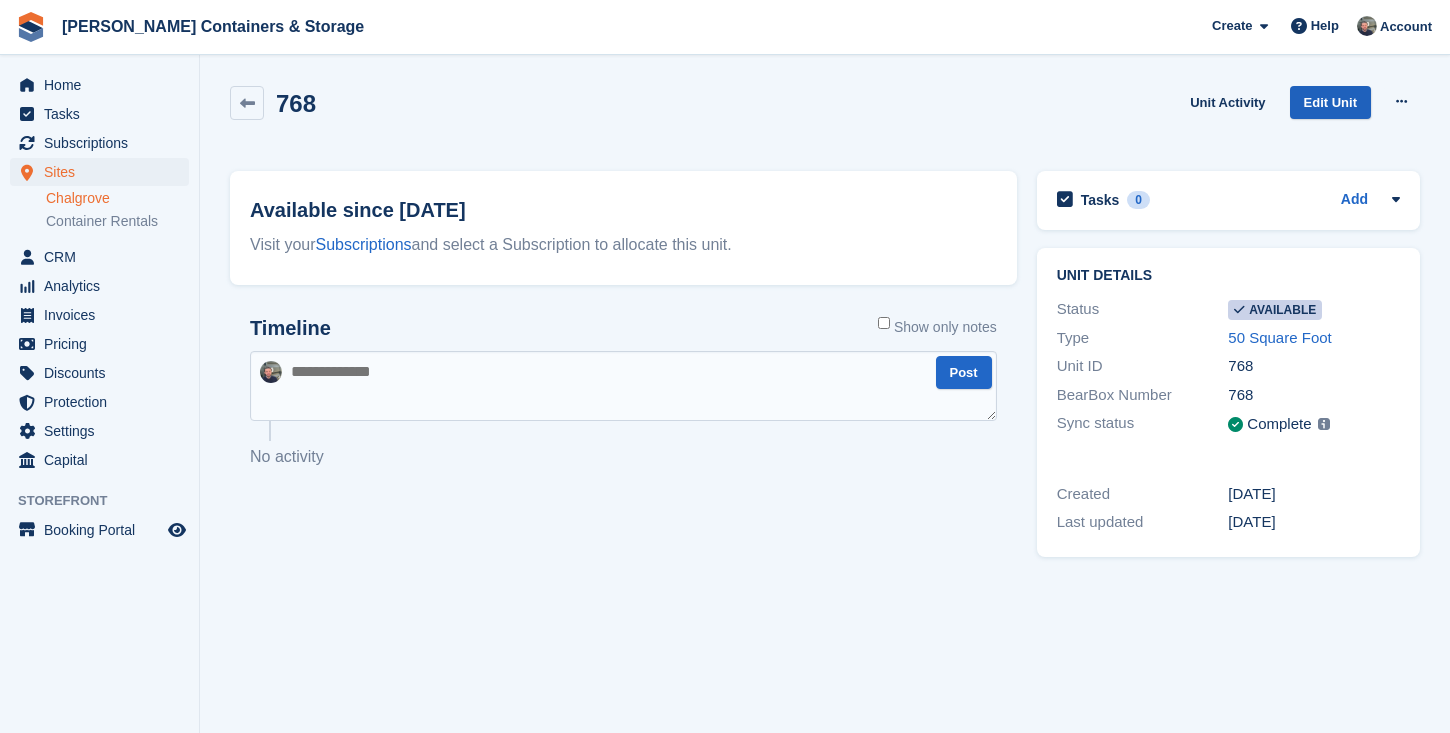 scroll, scrollTop: 0, scrollLeft: 0, axis: both 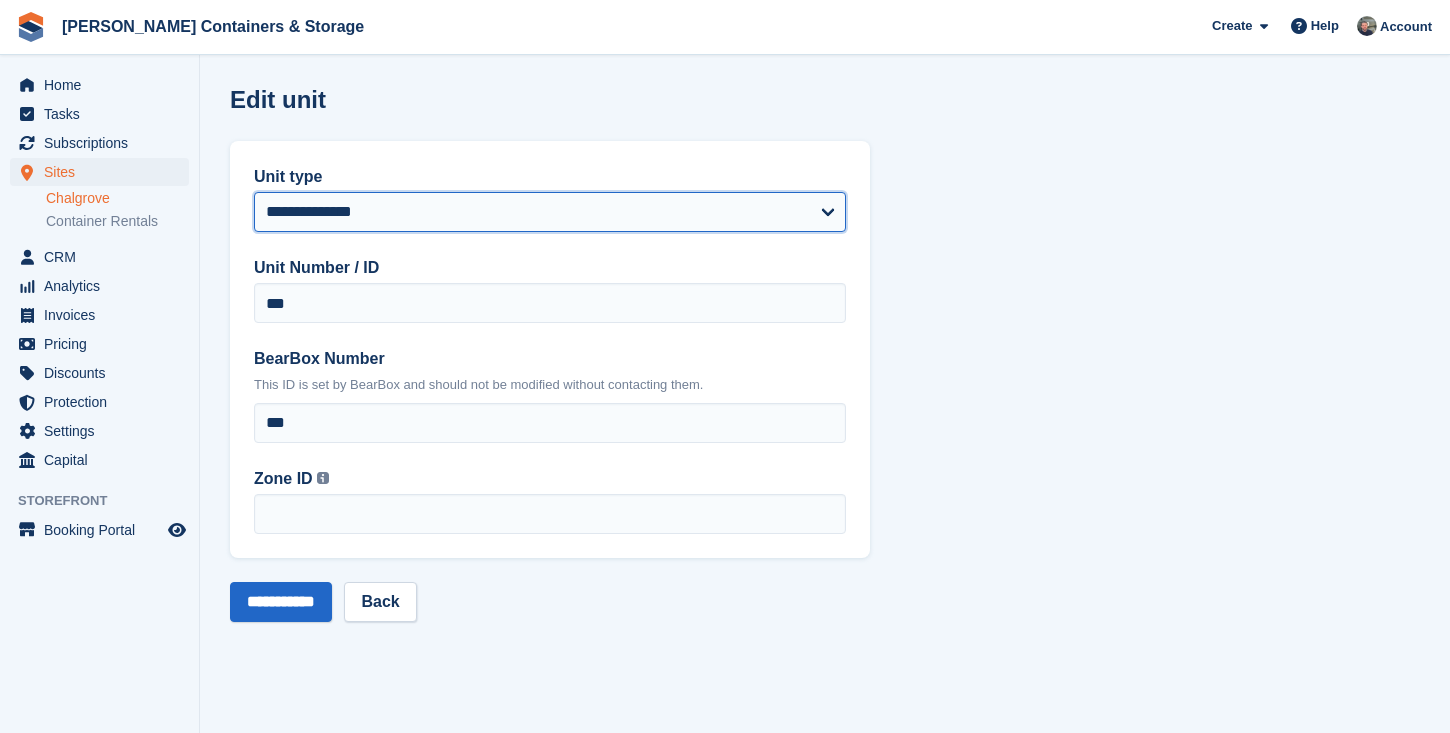 select on "****" 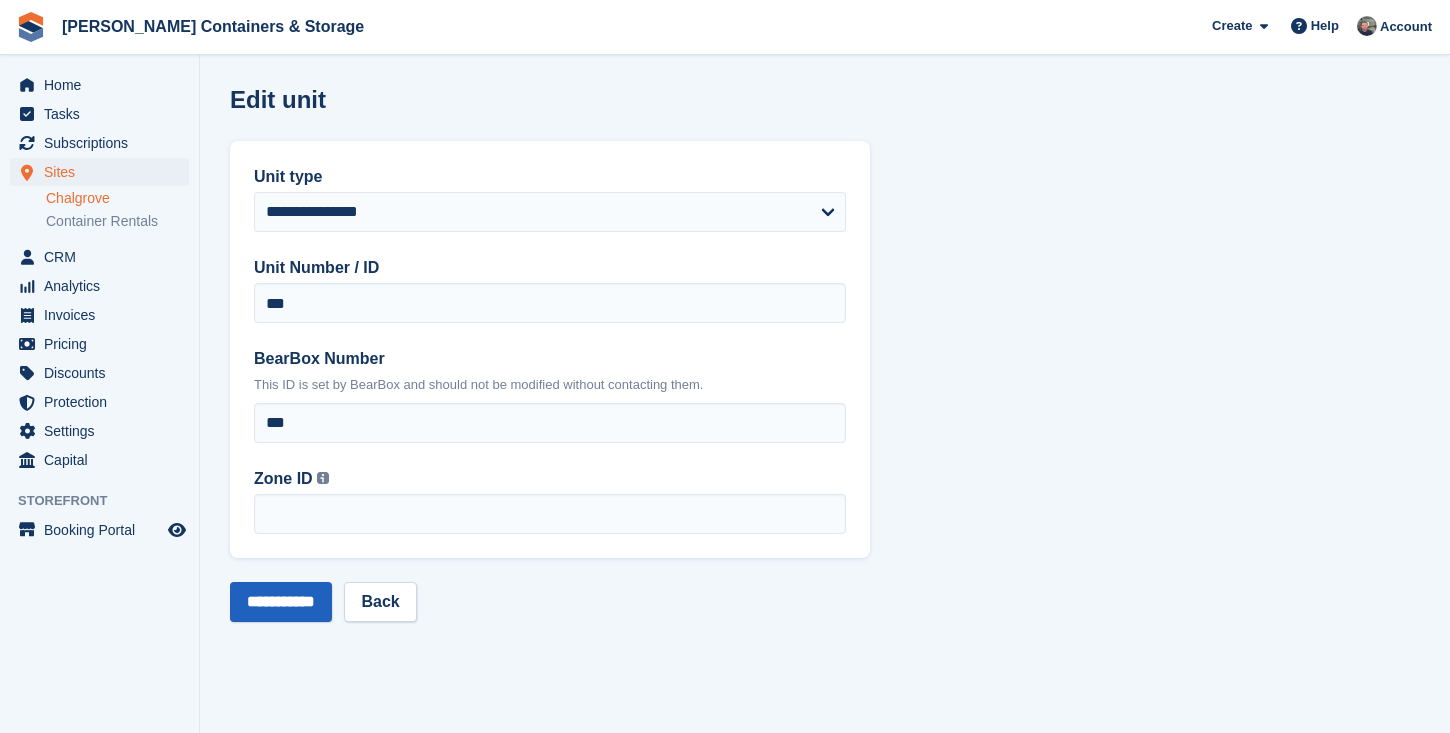 click on "**********" at bounding box center [281, 602] 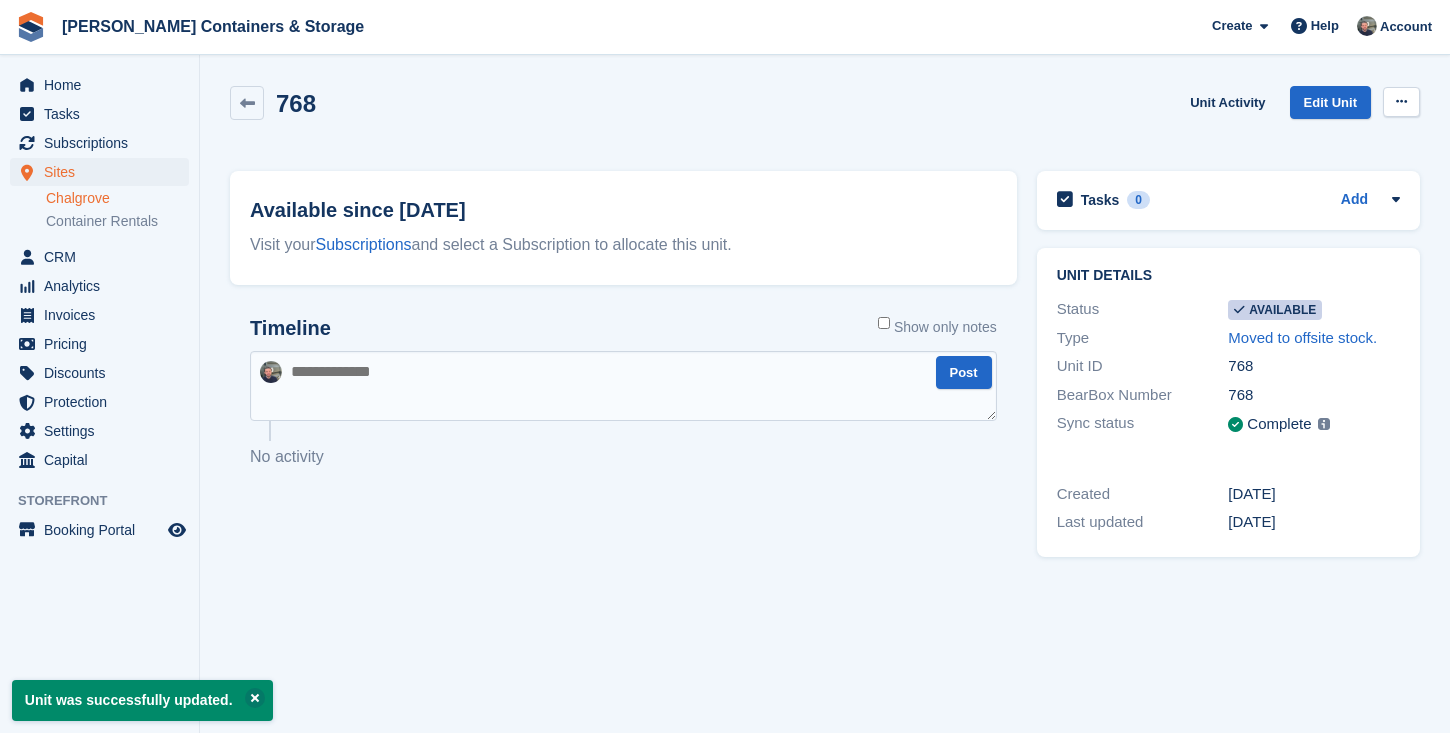 scroll, scrollTop: 0, scrollLeft: 0, axis: both 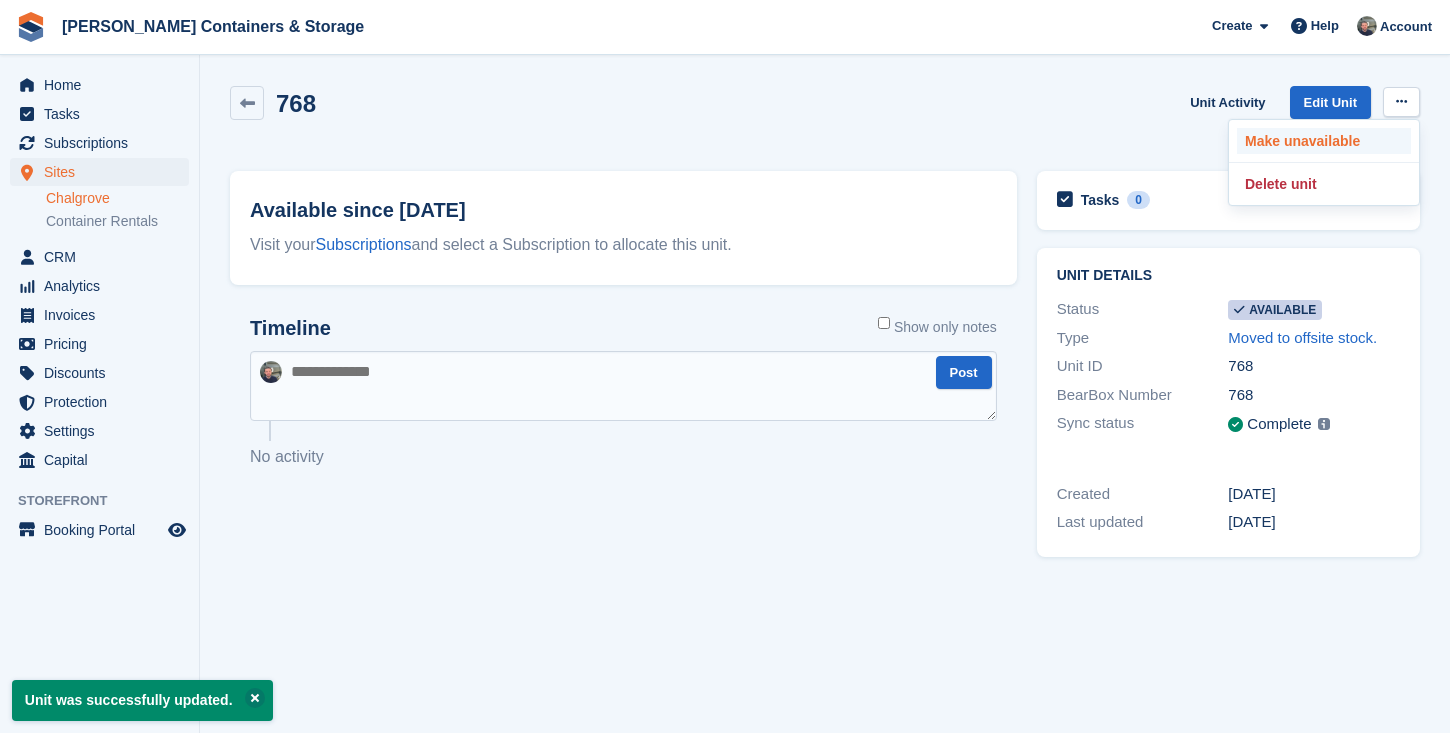 click on "Make unavailable" at bounding box center [1324, 141] 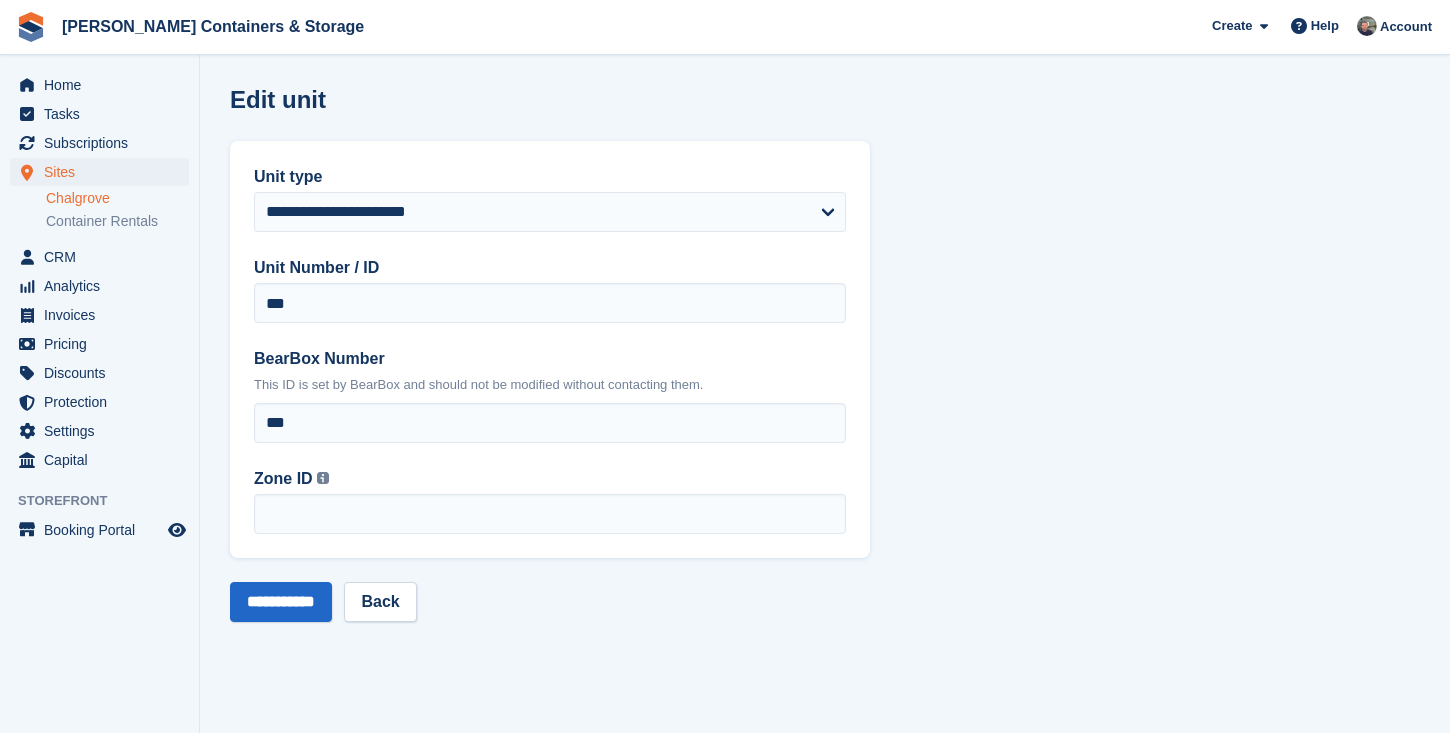 scroll, scrollTop: 0, scrollLeft: 0, axis: both 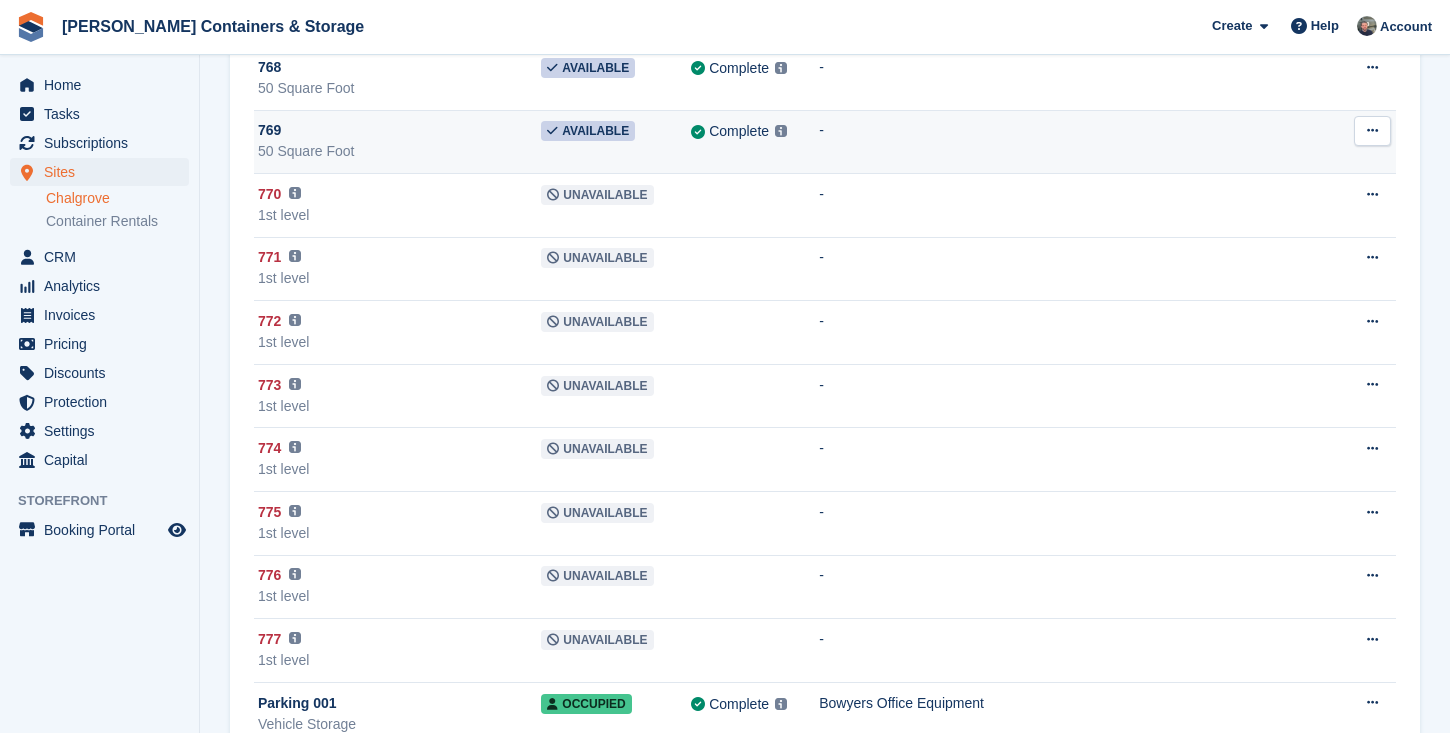click on "50 Square Foot" at bounding box center [399, 151] 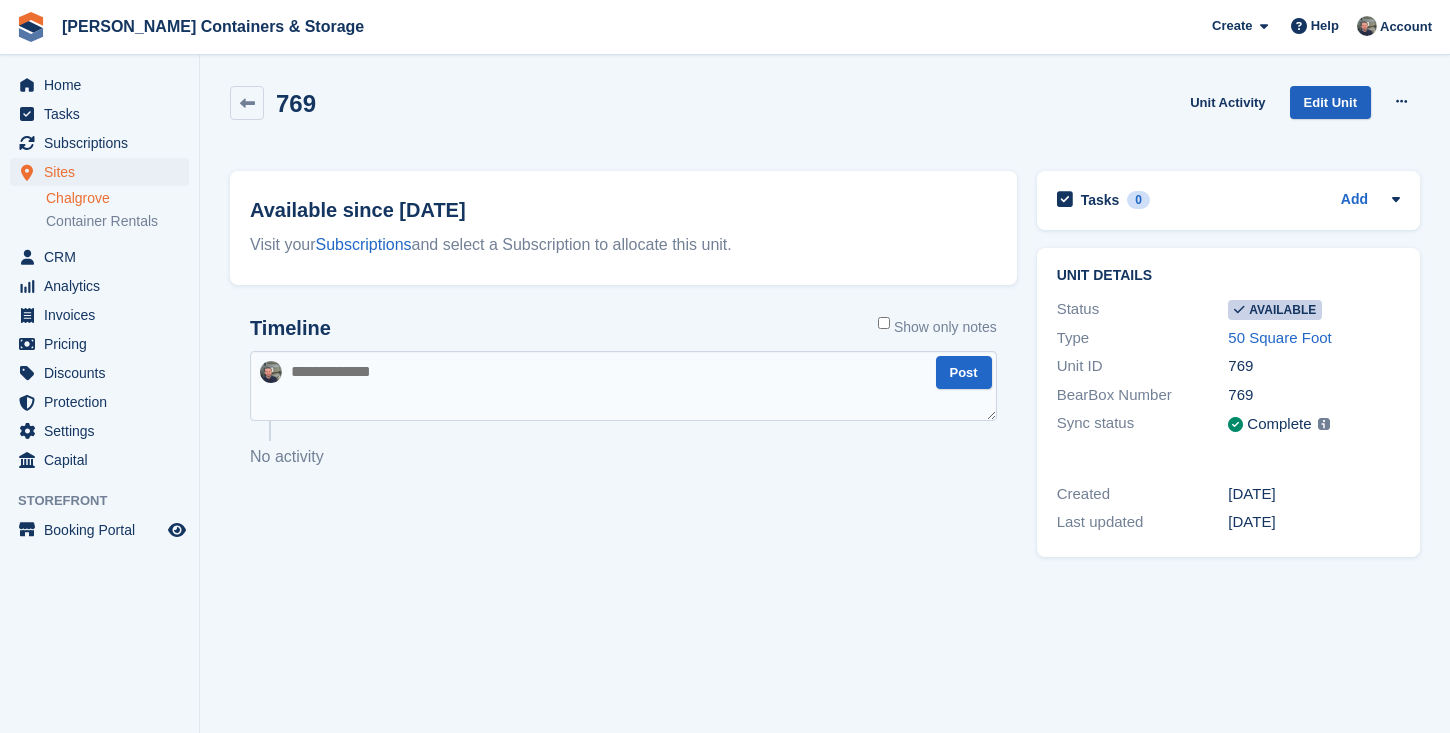 scroll, scrollTop: 0, scrollLeft: 0, axis: both 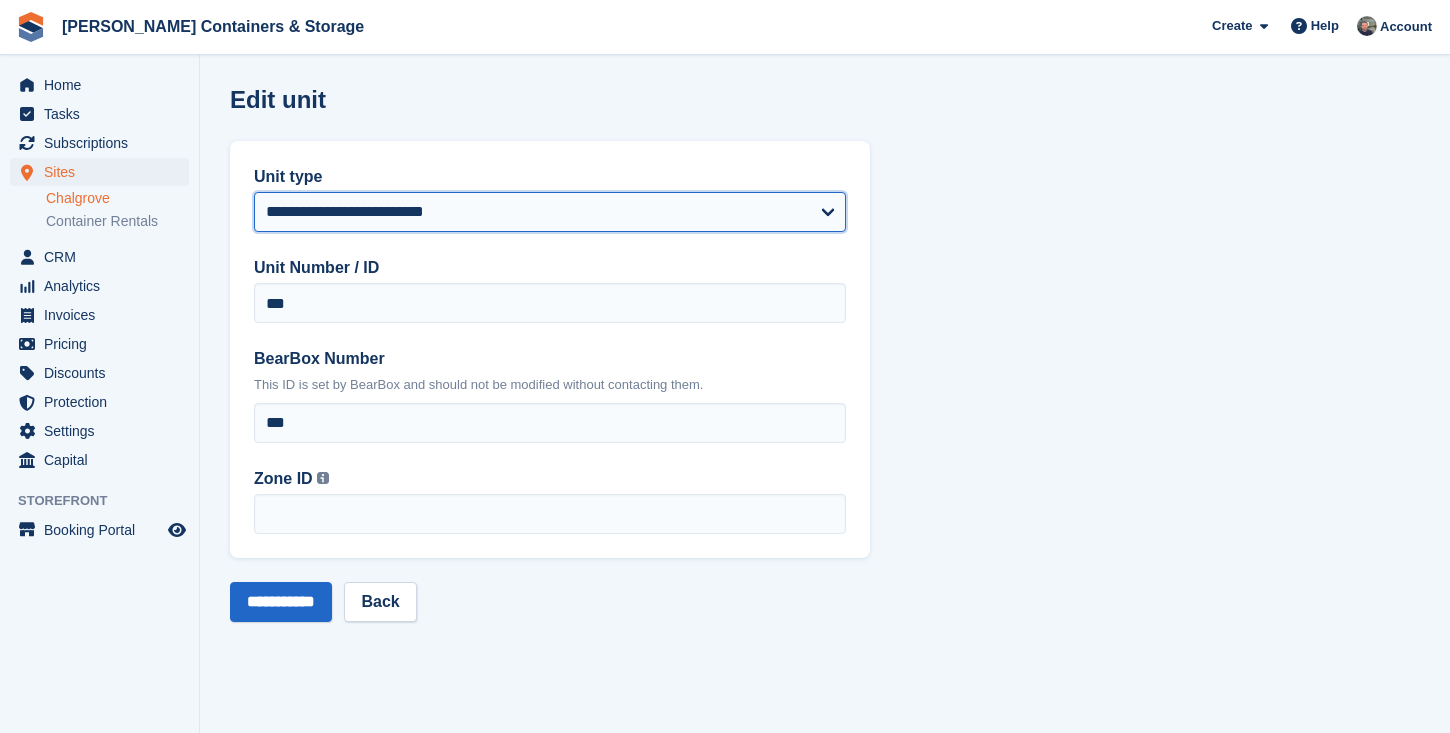 select on "****" 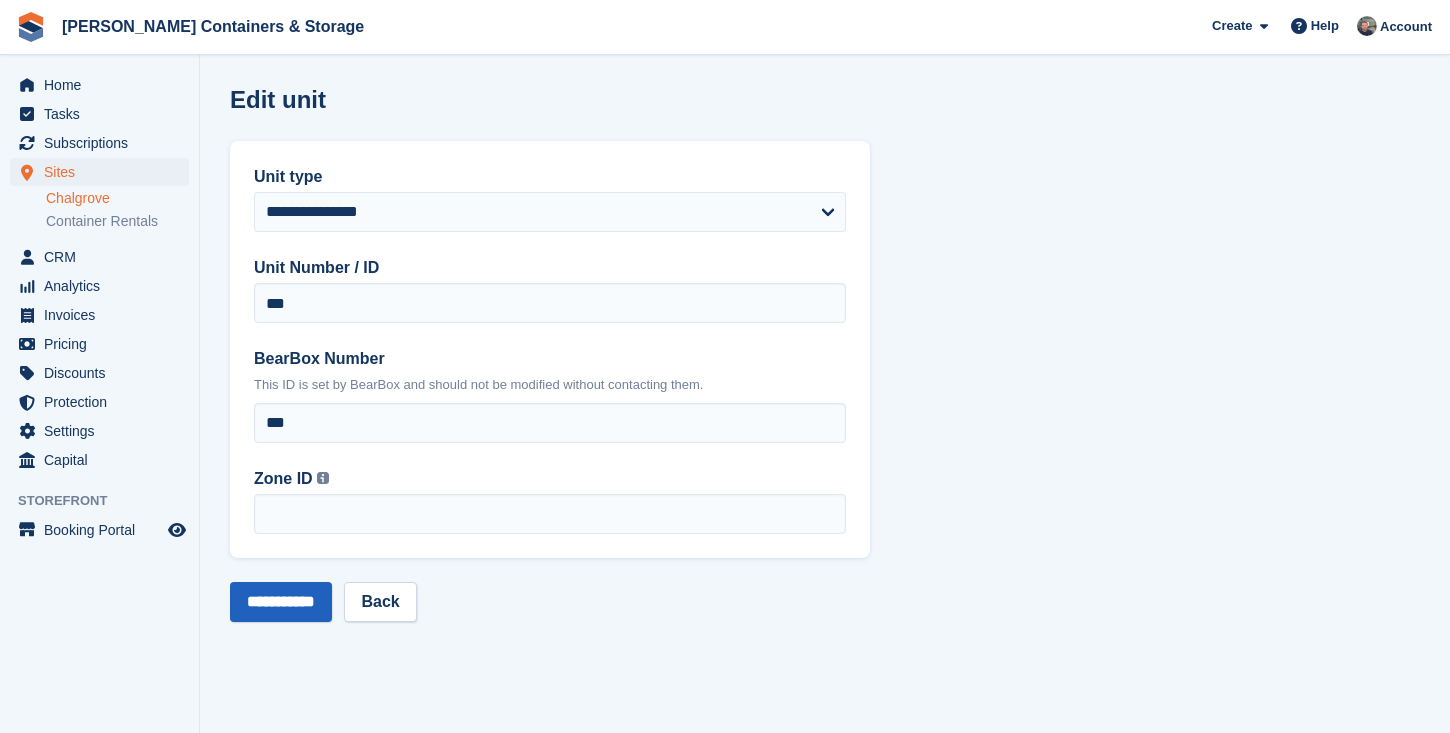 click on "**********" at bounding box center (281, 602) 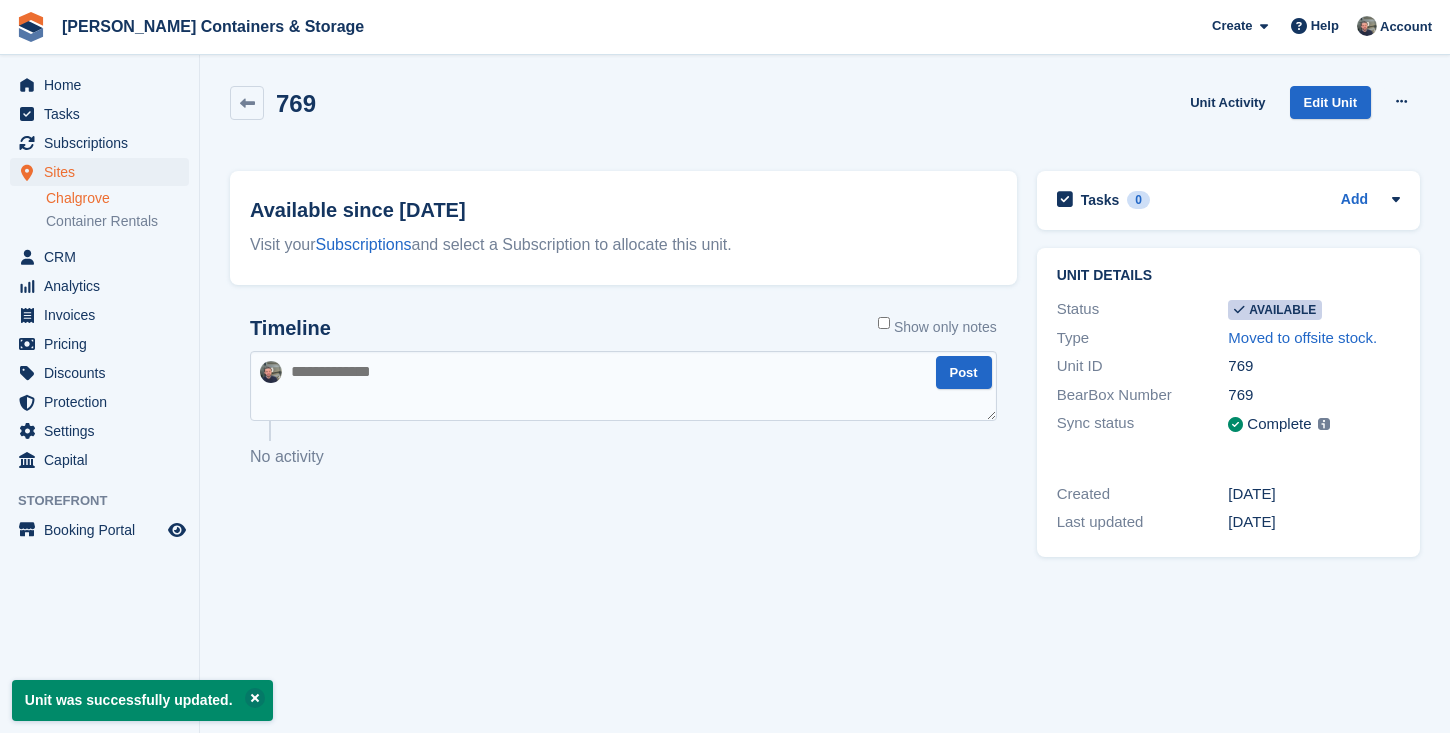 scroll, scrollTop: 0, scrollLeft: 0, axis: both 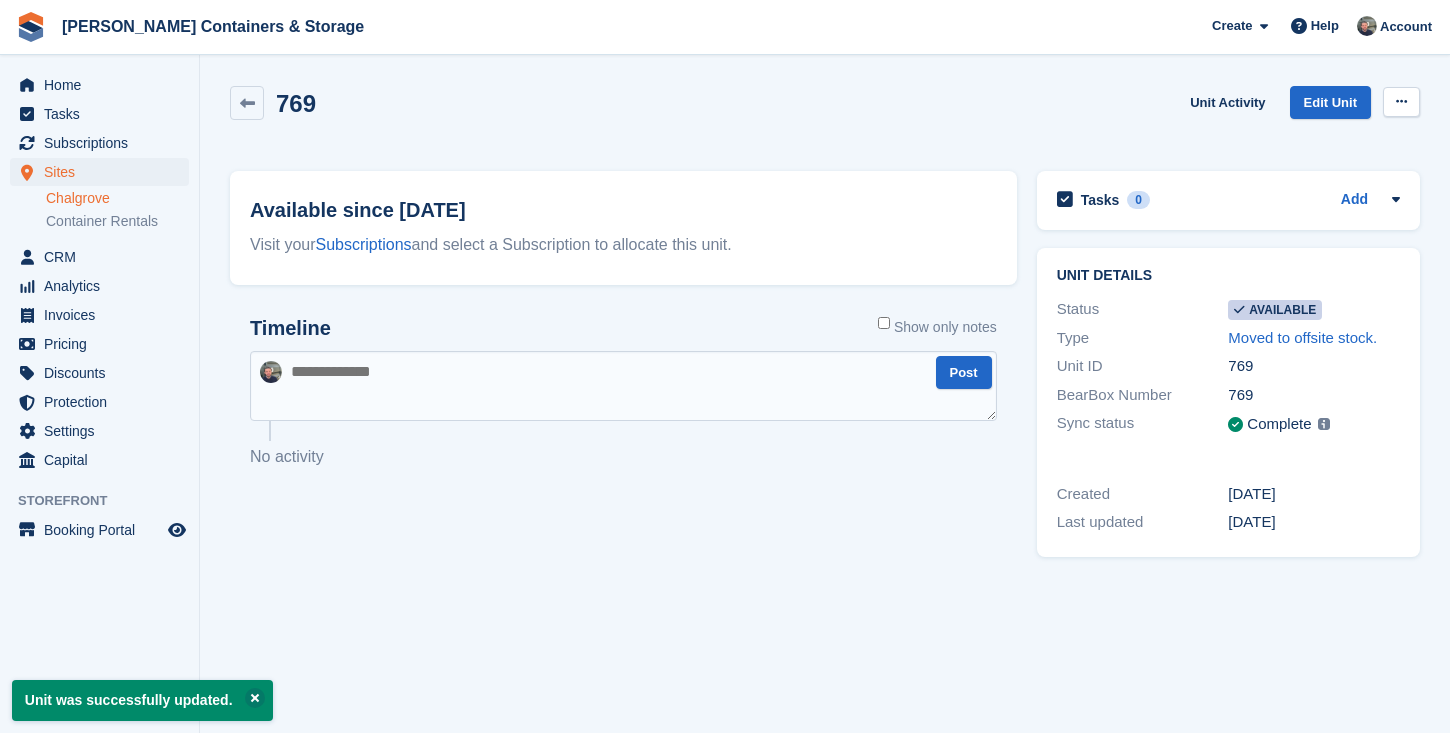 click at bounding box center (1401, 101) 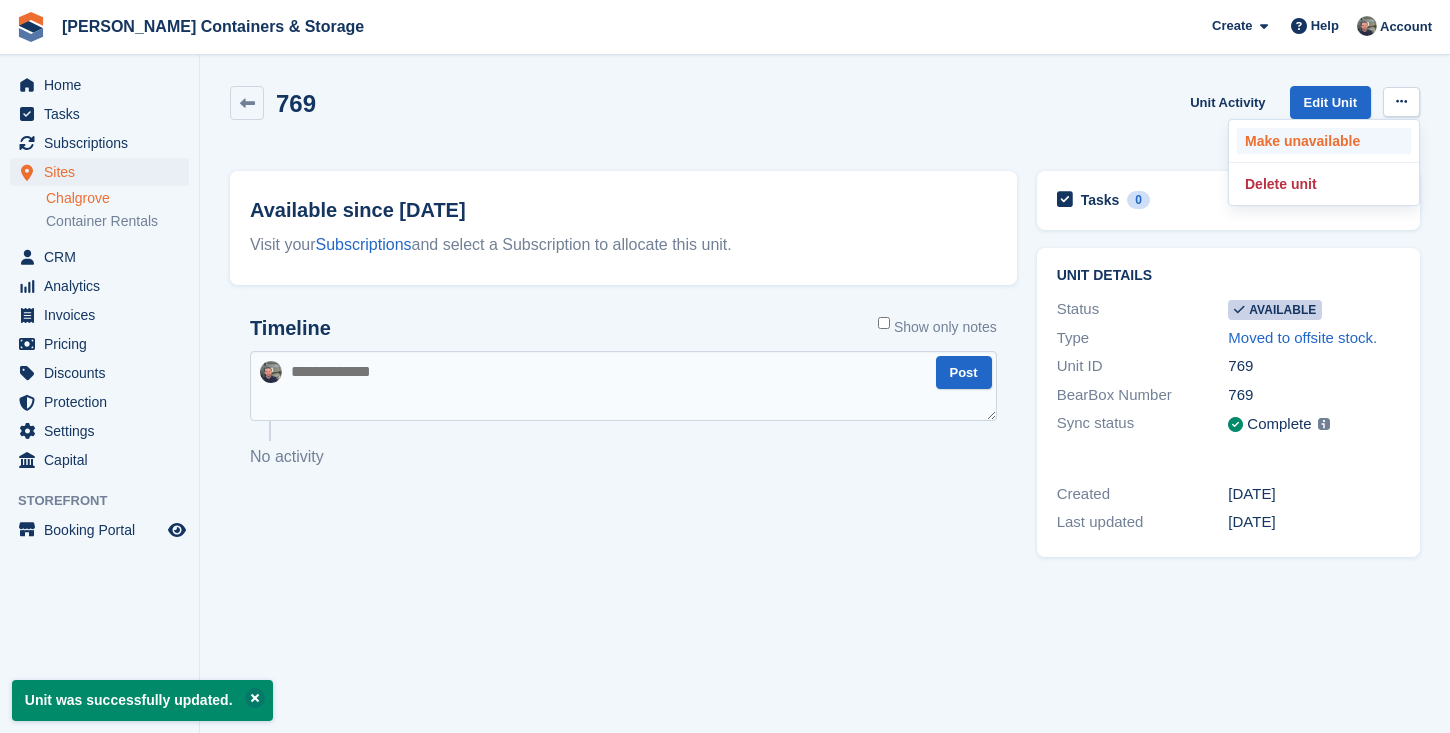 click on "Make unavailable" at bounding box center (1324, 141) 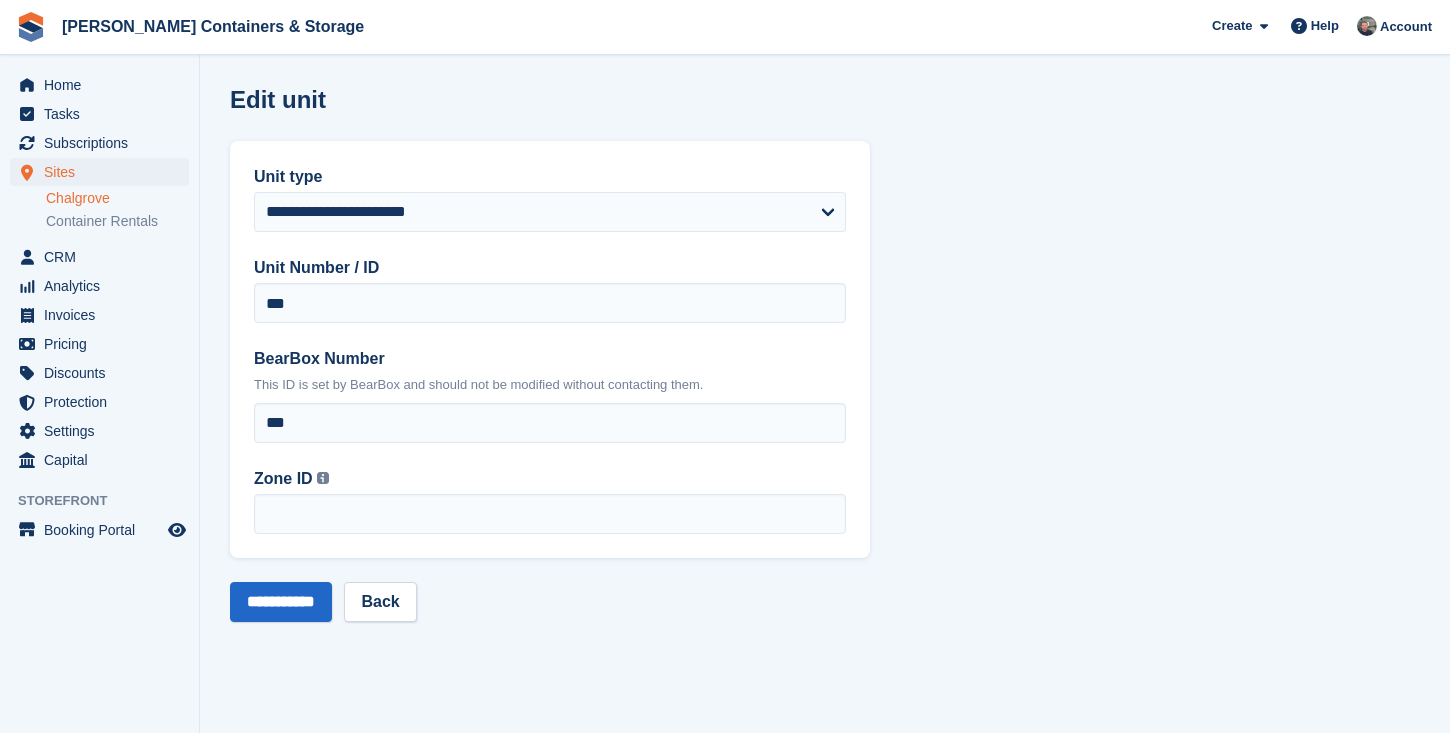 scroll, scrollTop: 0, scrollLeft: 0, axis: both 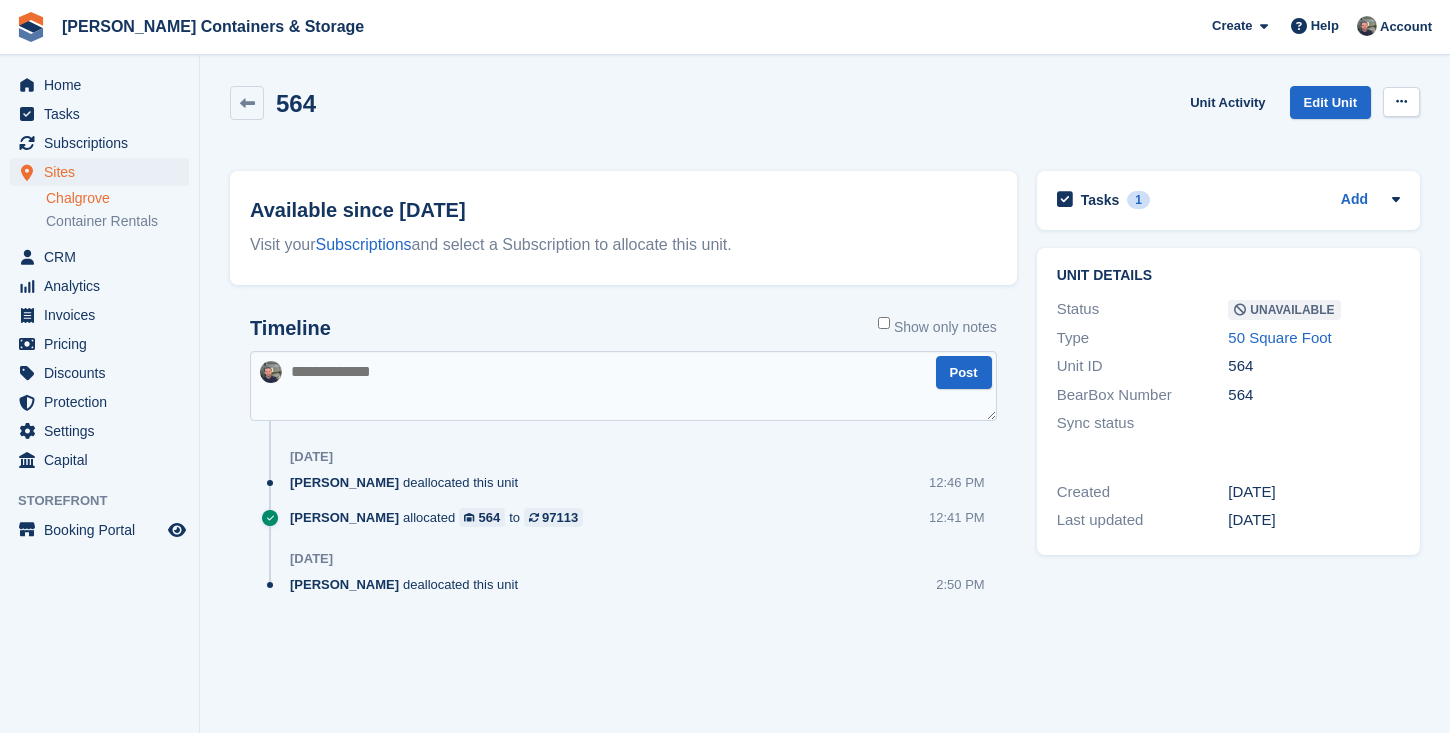 click at bounding box center [1401, 102] 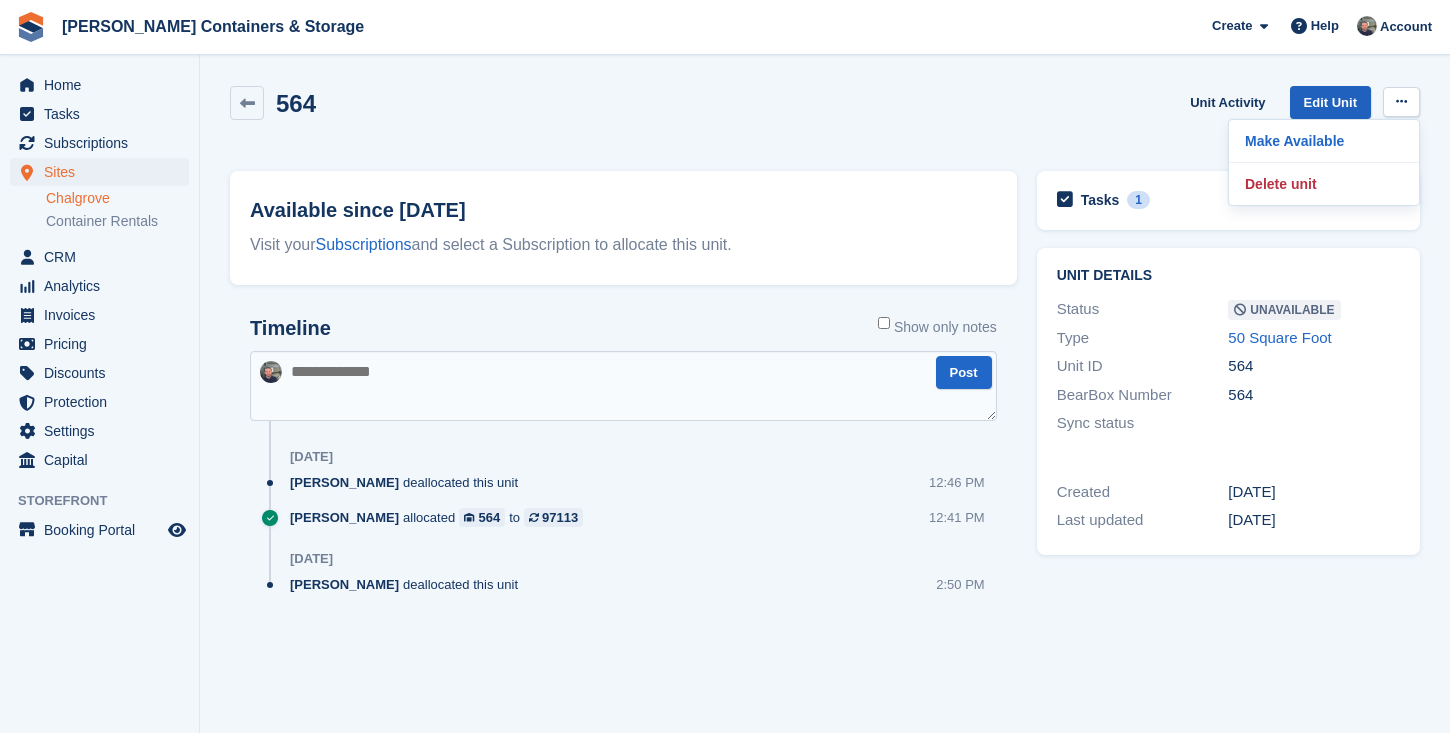 click on "Edit Unit" at bounding box center [1330, 102] 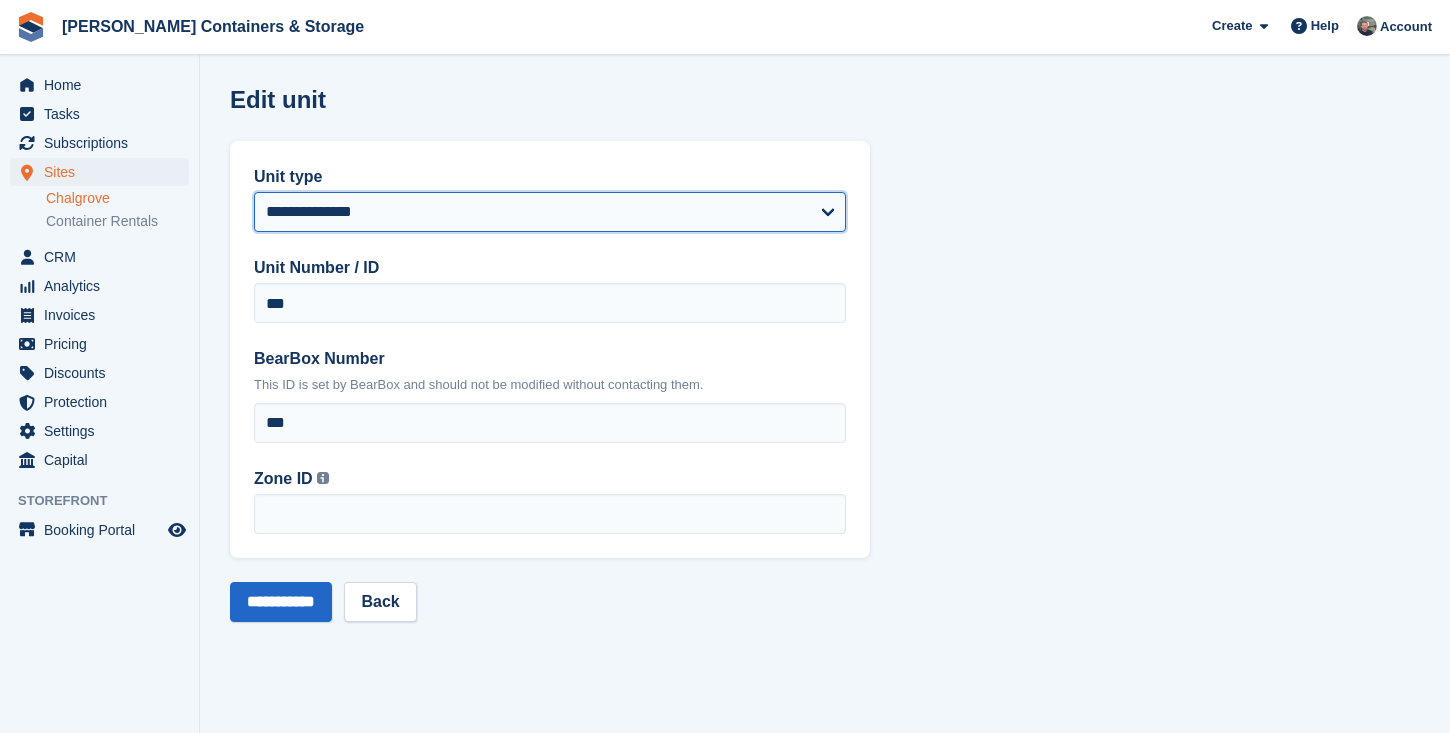 select on "****" 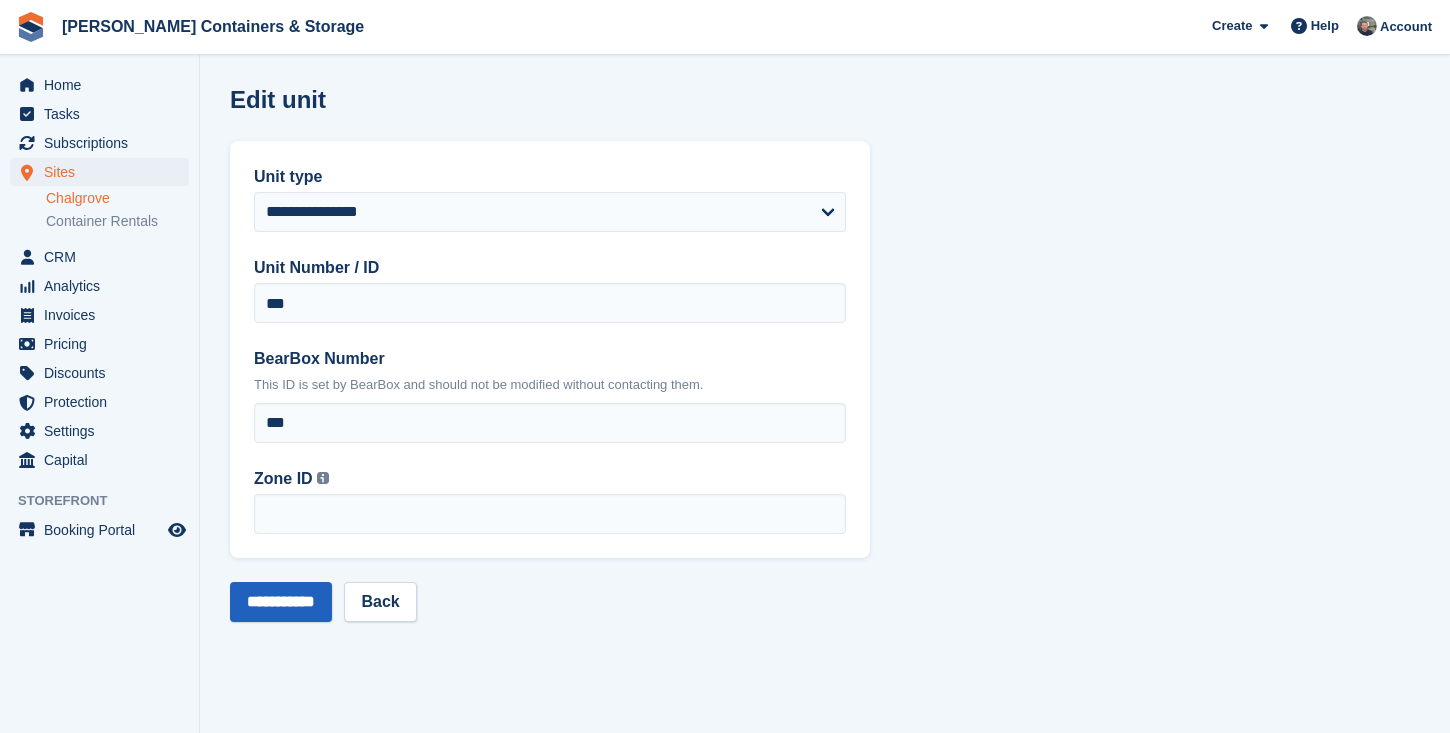 click on "**********" at bounding box center (281, 602) 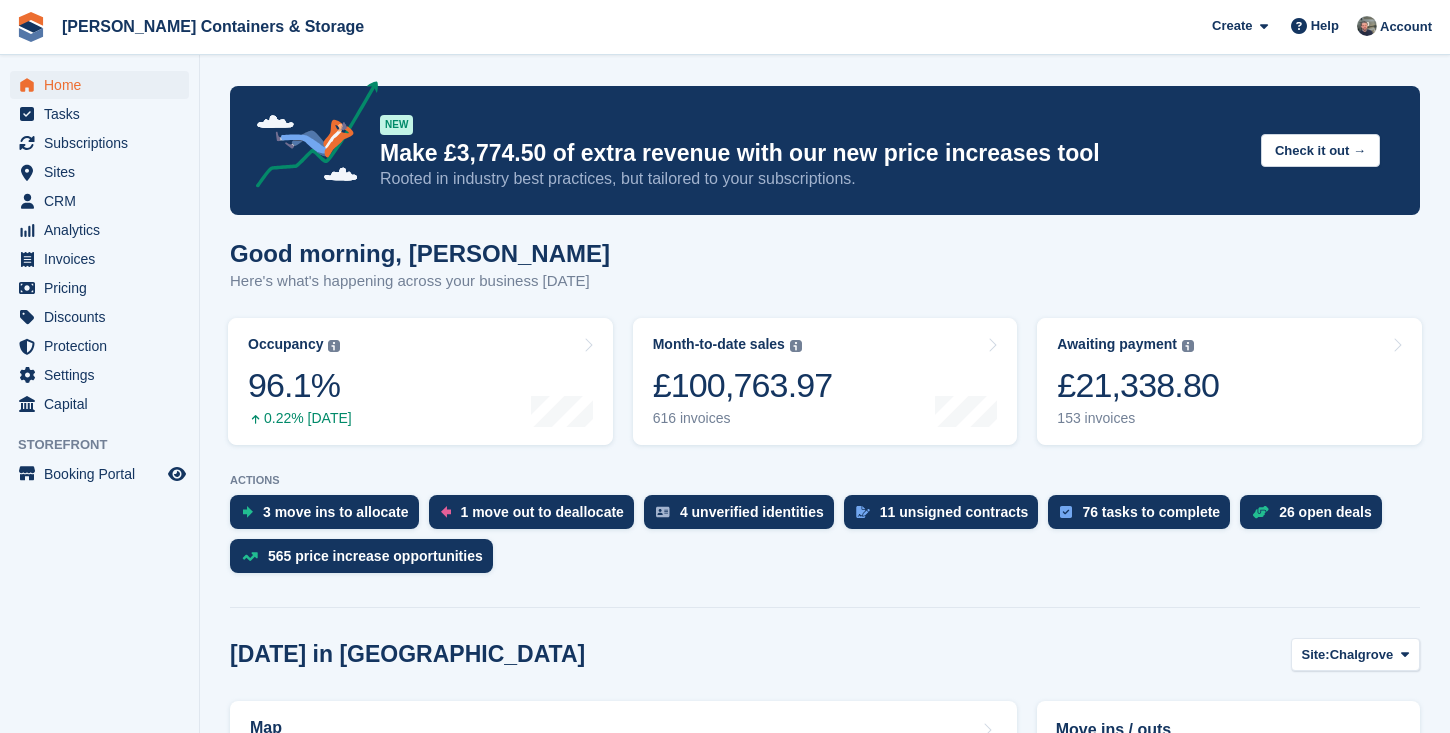 scroll, scrollTop: 2, scrollLeft: 0, axis: vertical 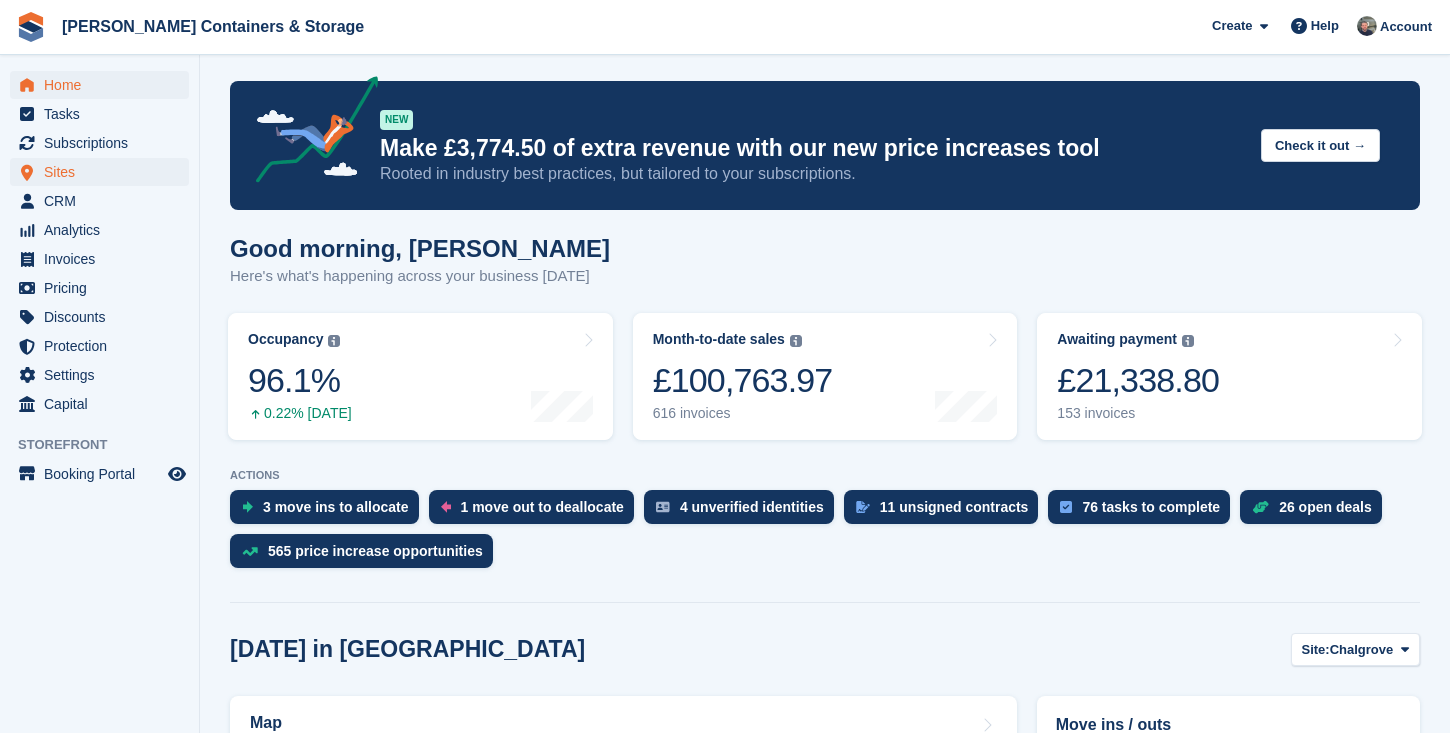 click on "Sites" at bounding box center [104, 172] 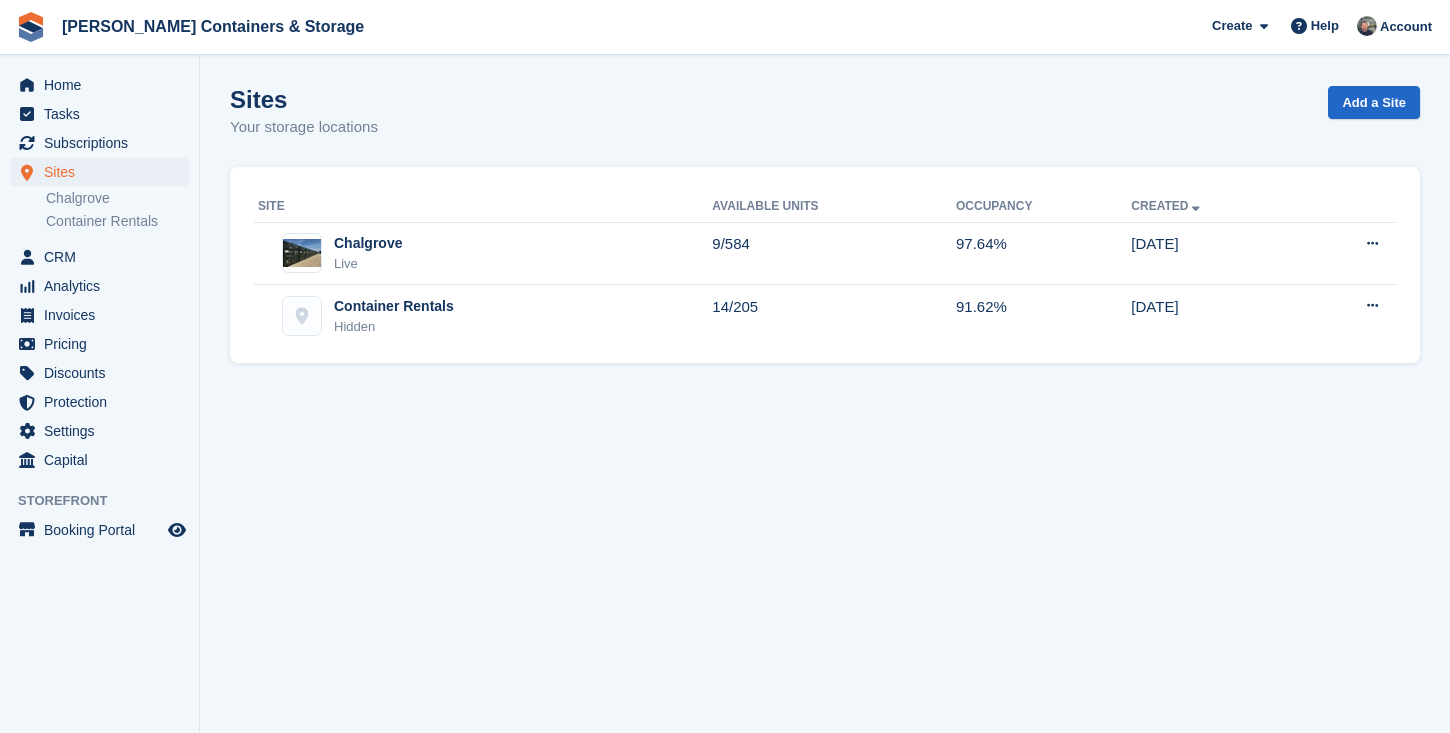 scroll, scrollTop: 0, scrollLeft: 0, axis: both 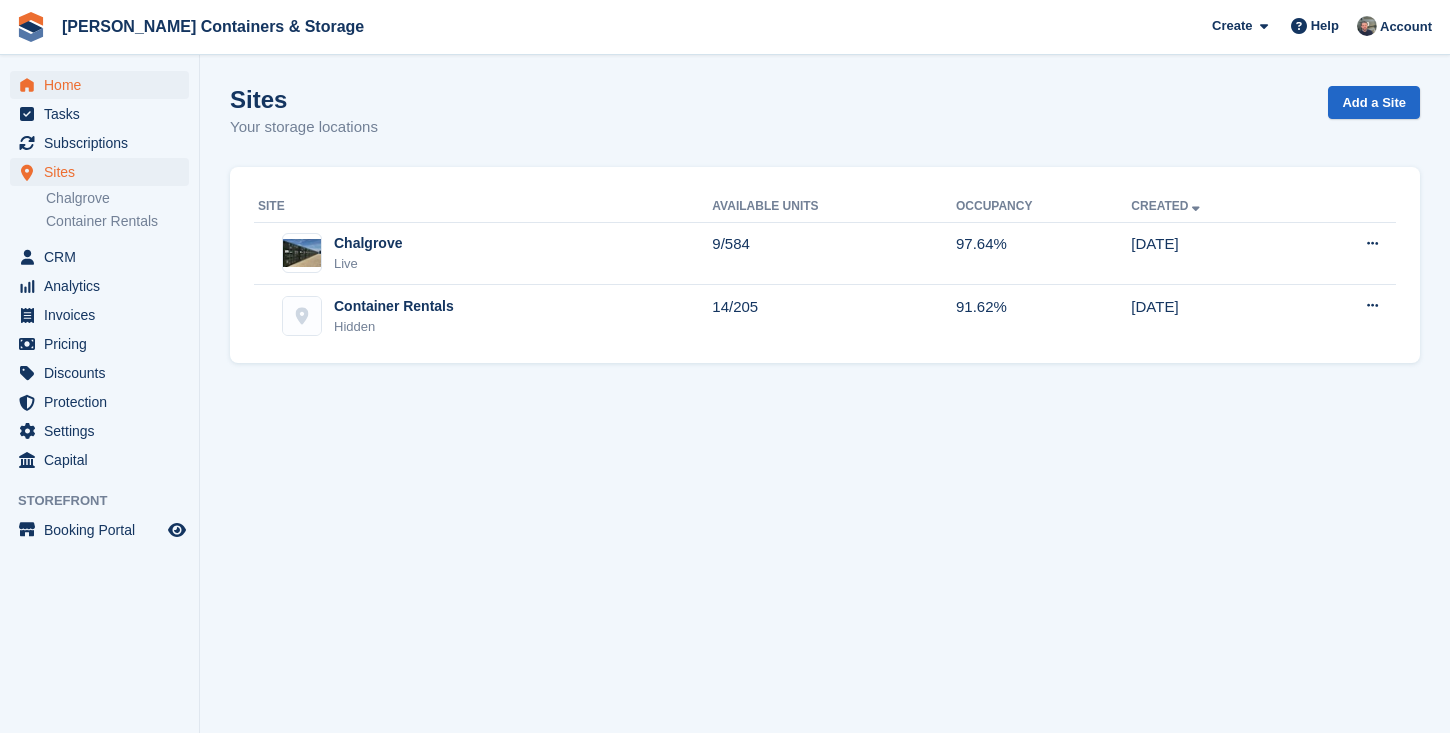 click on "Home" at bounding box center [104, 85] 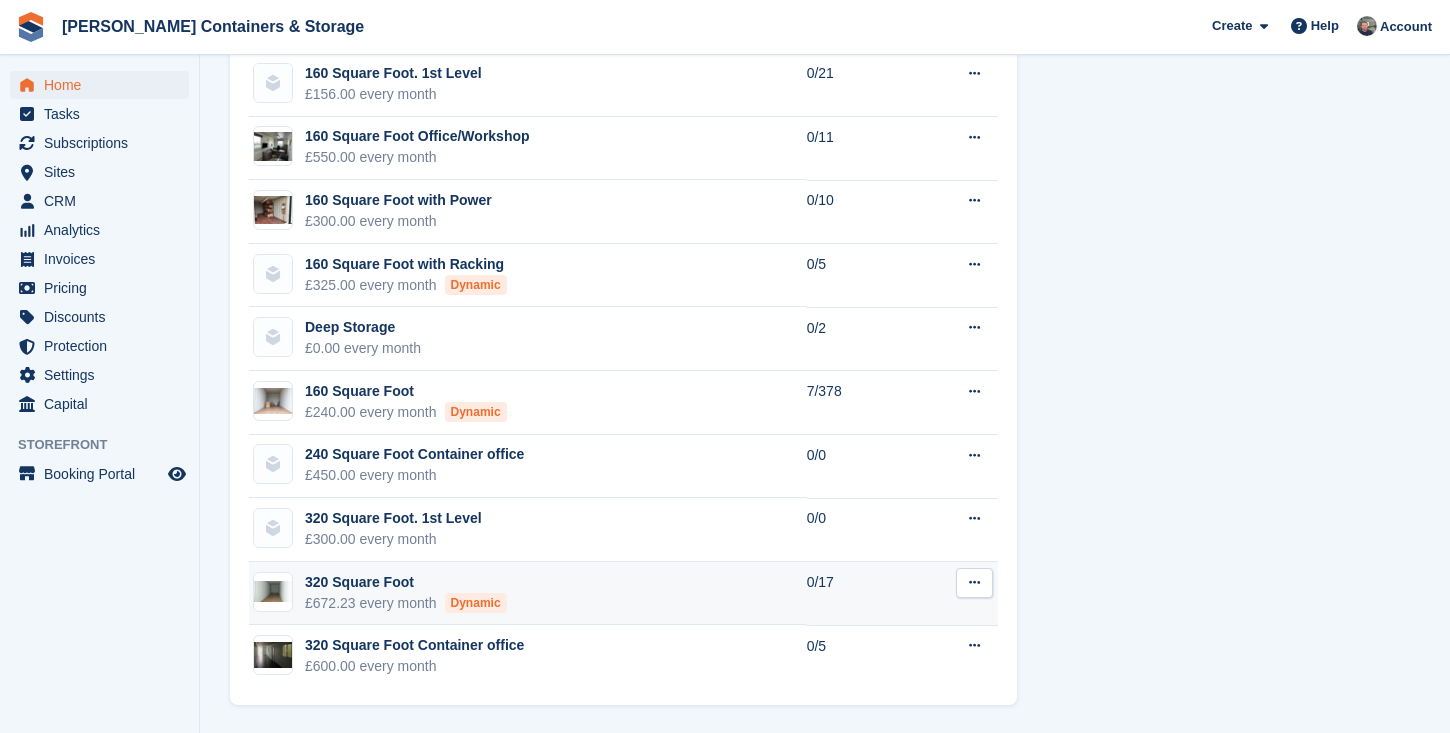 scroll, scrollTop: 2178, scrollLeft: 0, axis: vertical 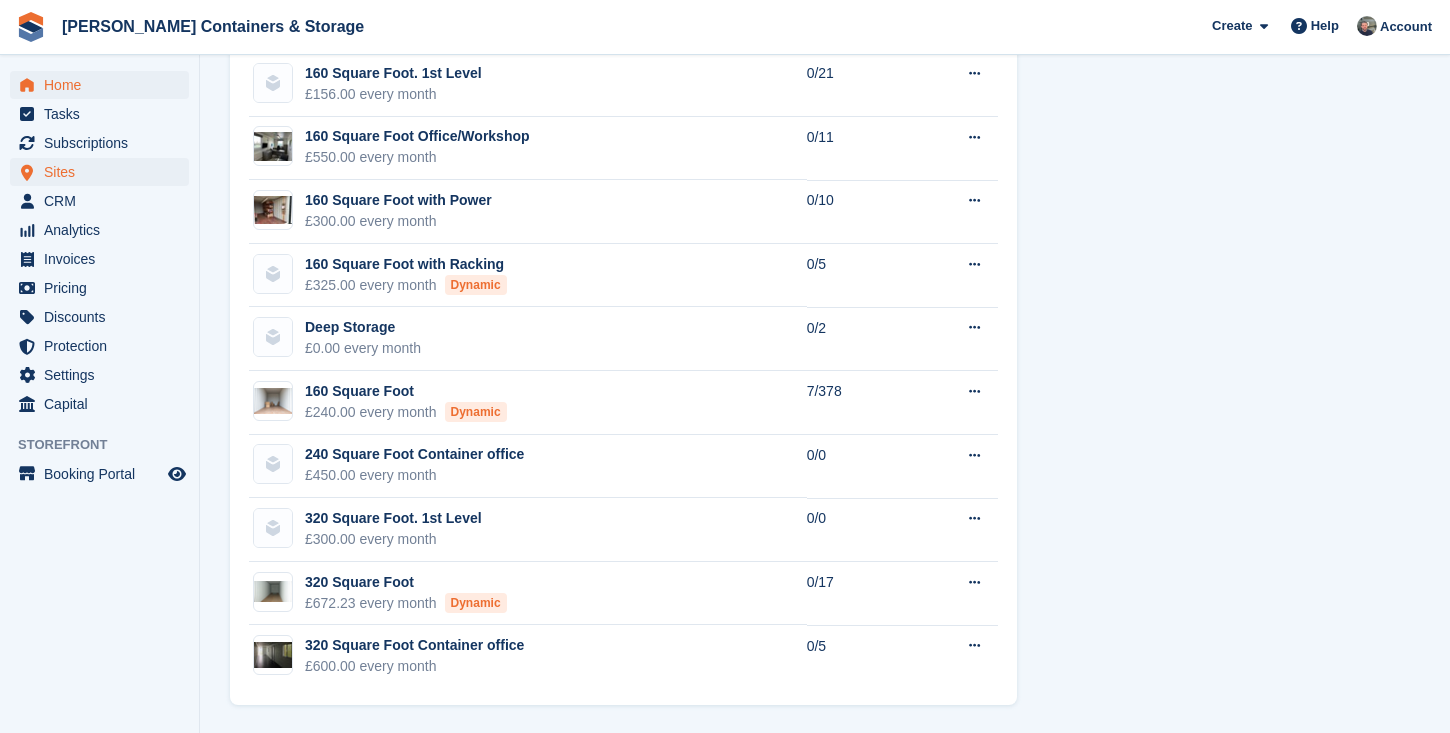 click on "Sites" at bounding box center (104, 172) 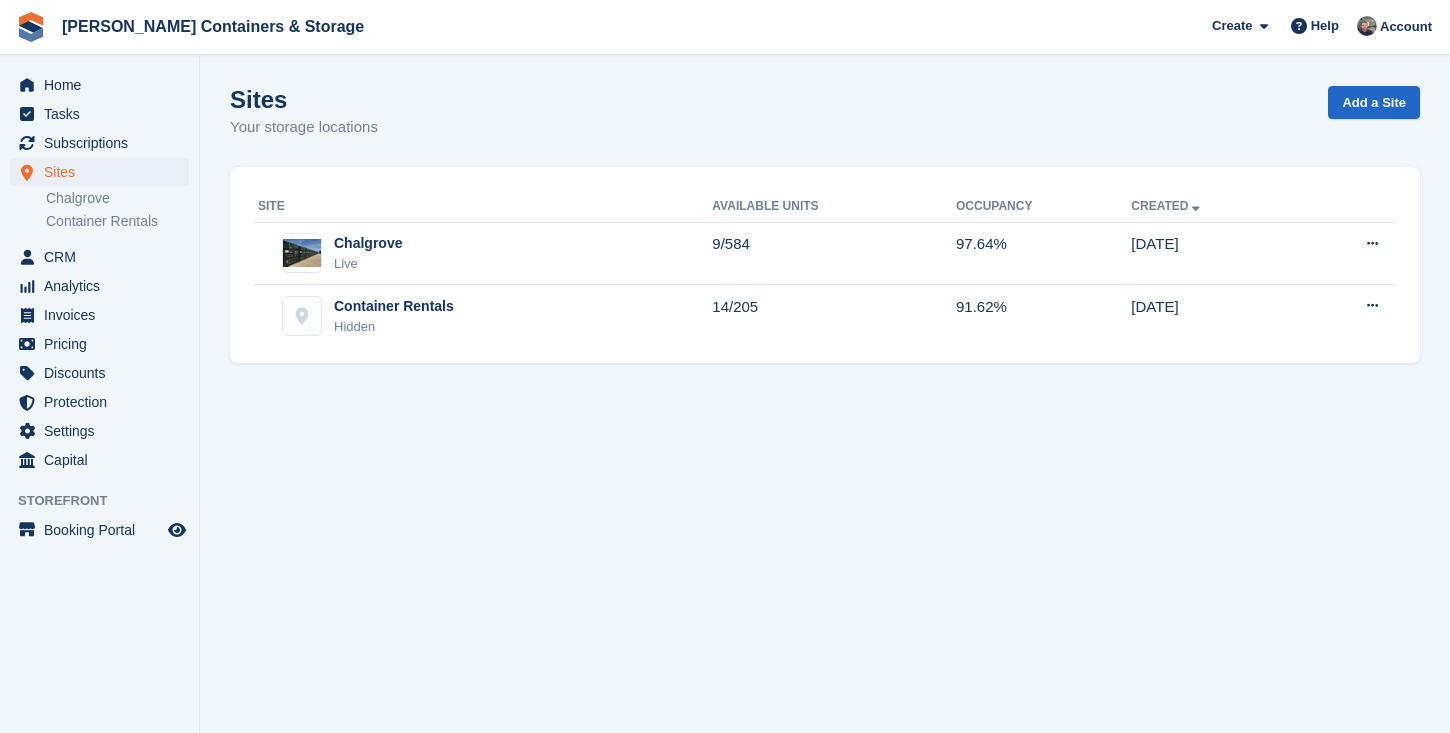 scroll, scrollTop: 0, scrollLeft: 0, axis: both 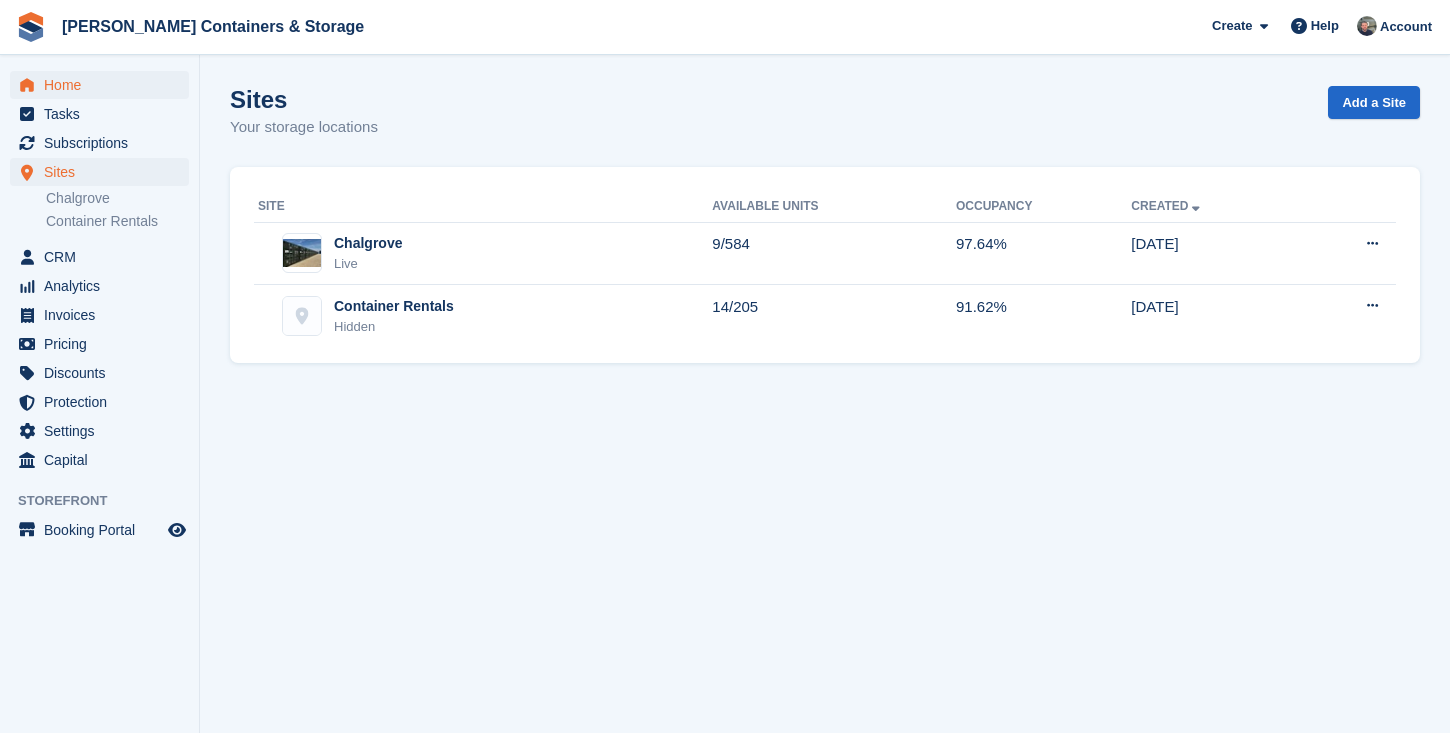 click on "Home" at bounding box center (104, 85) 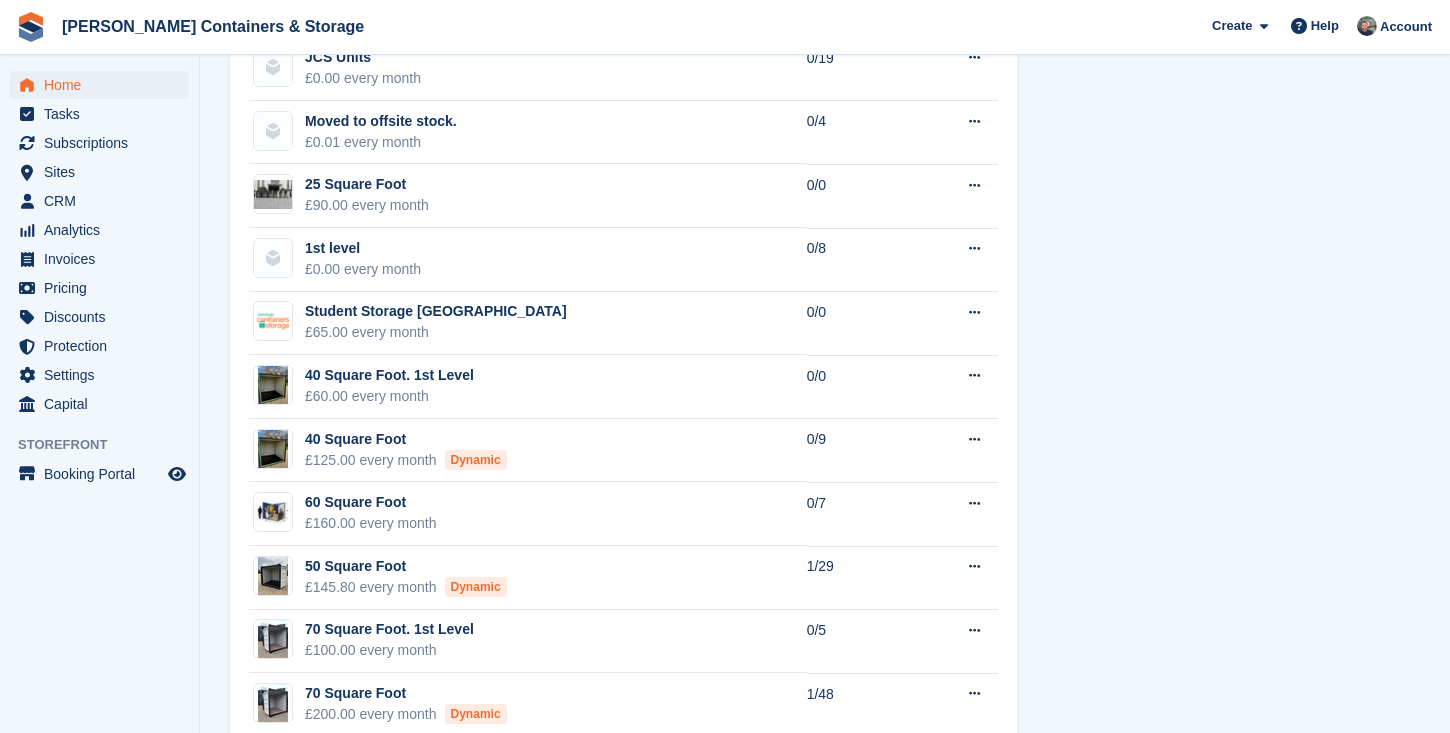scroll, scrollTop: 1519, scrollLeft: 0, axis: vertical 